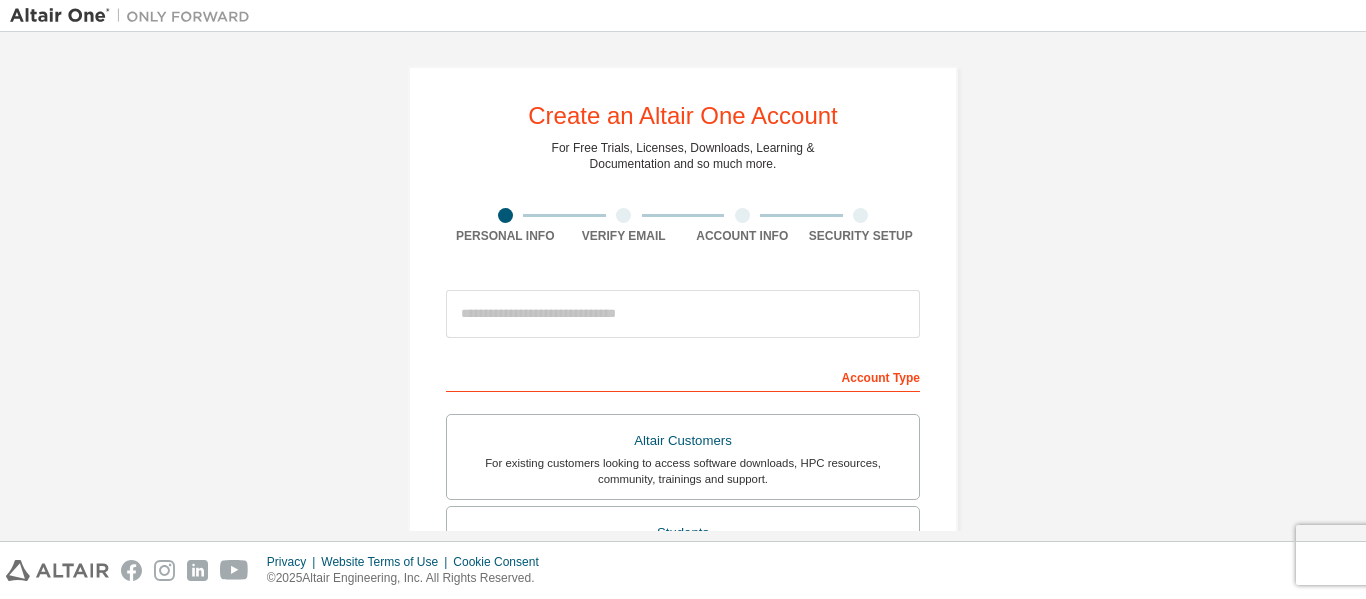 scroll, scrollTop: 0, scrollLeft: 0, axis: both 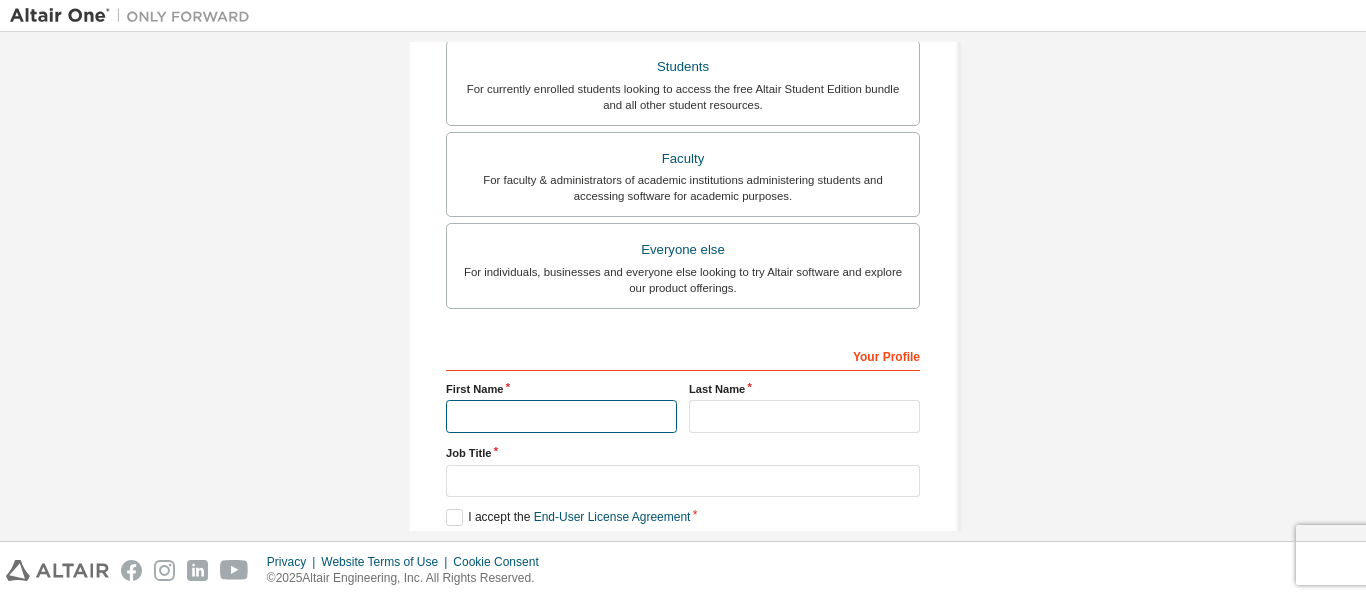 click at bounding box center (561, 416) 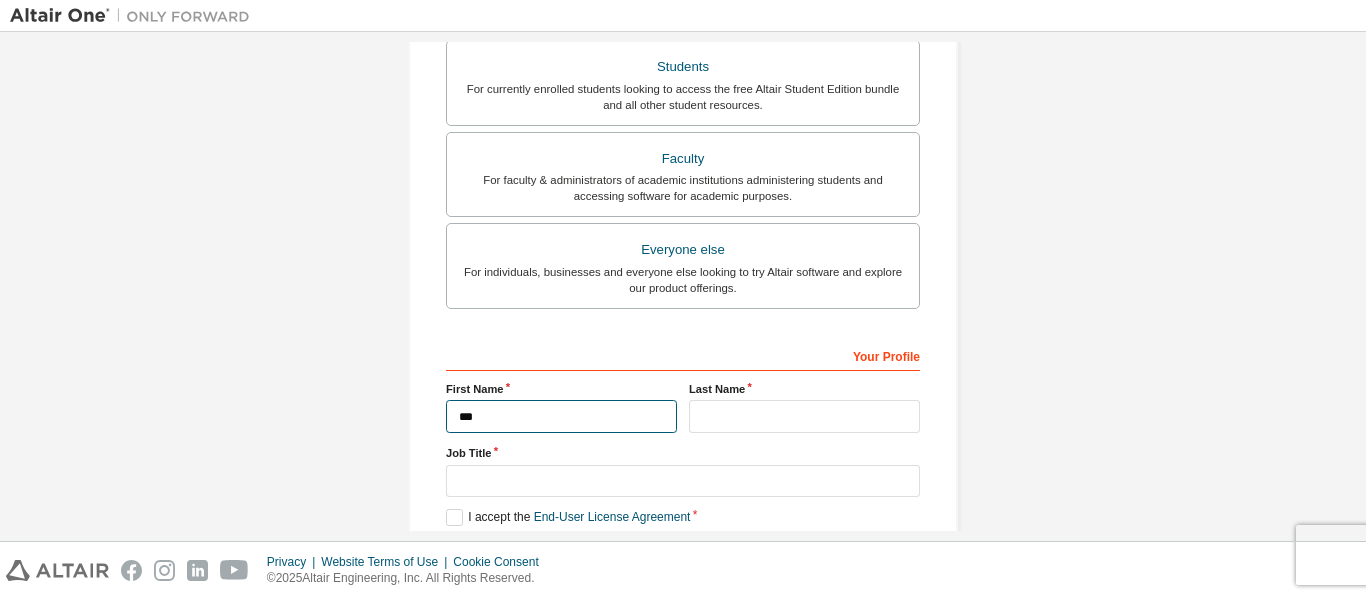 type on "***" 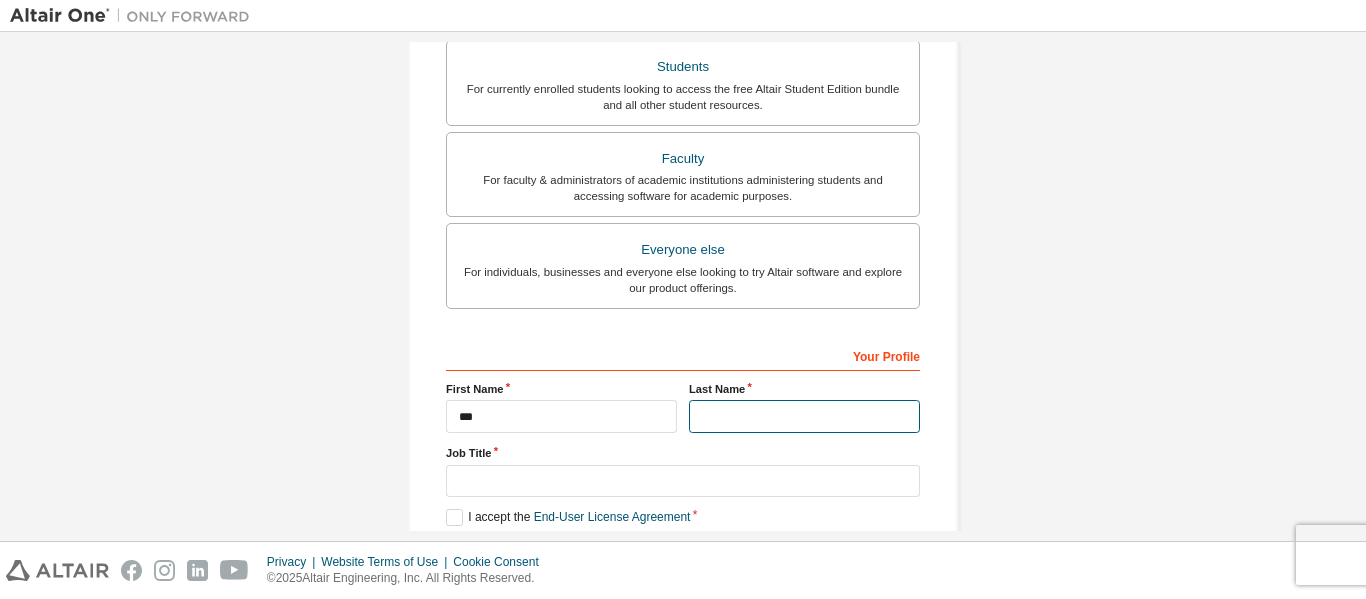 click at bounding box center [804, 416] 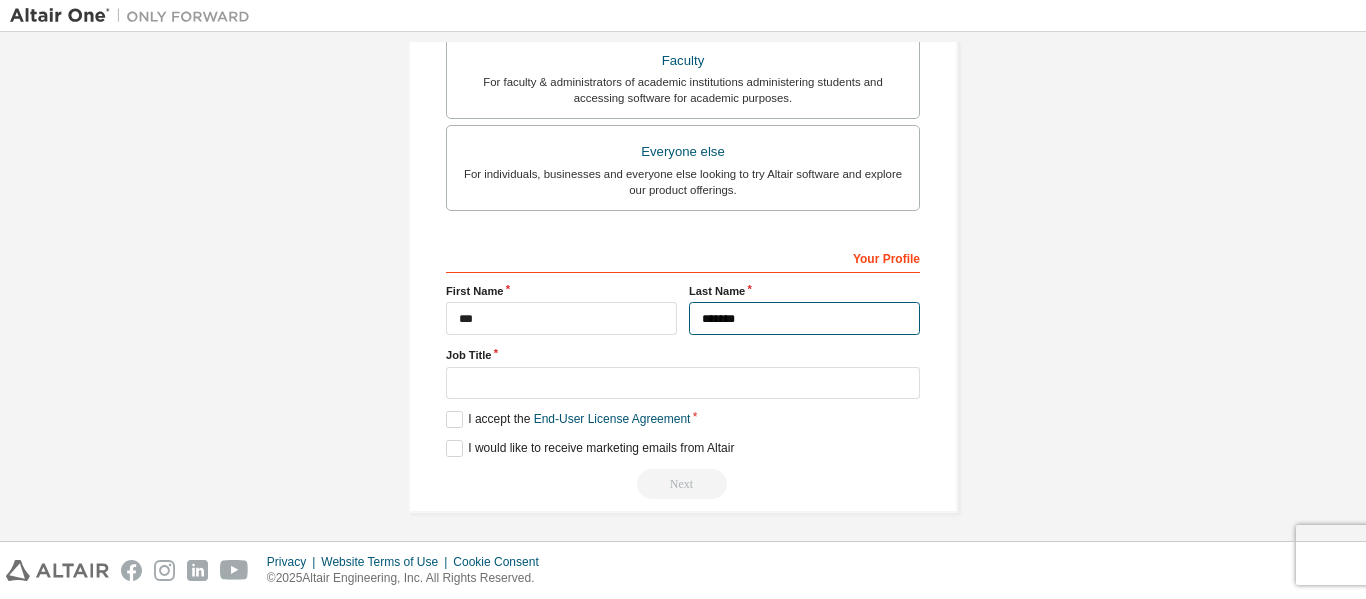 scroll, scrollTop: 570, scrollLeft: 0, axis: vertical 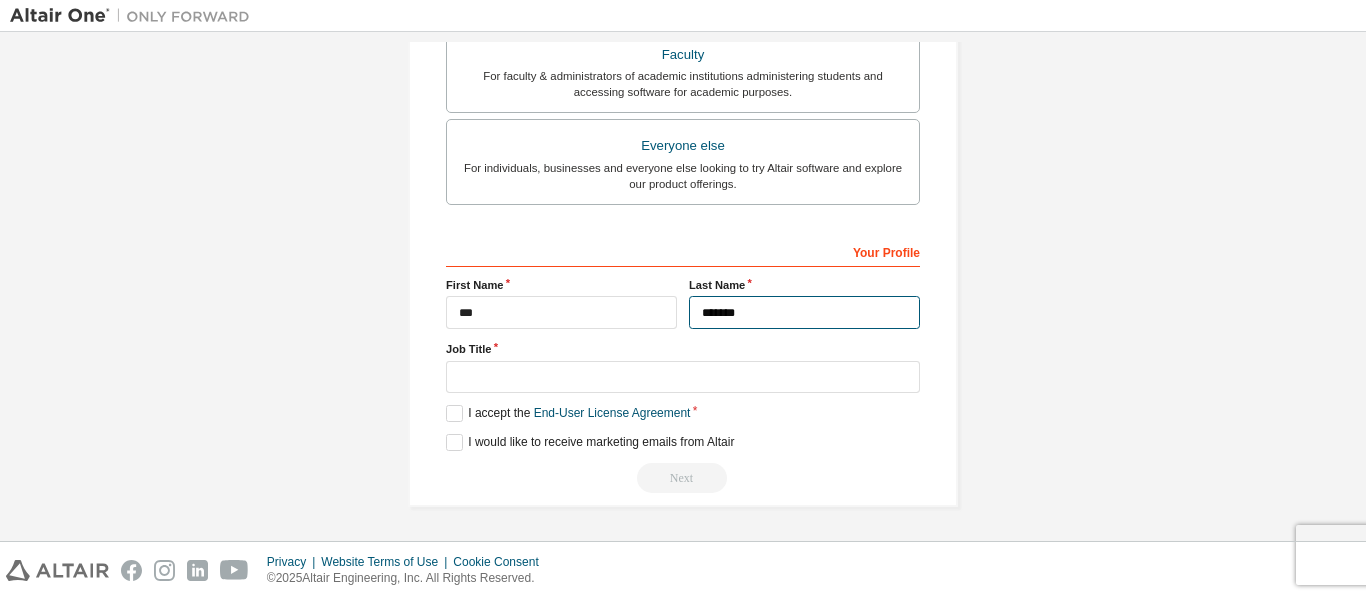 type on "*******" 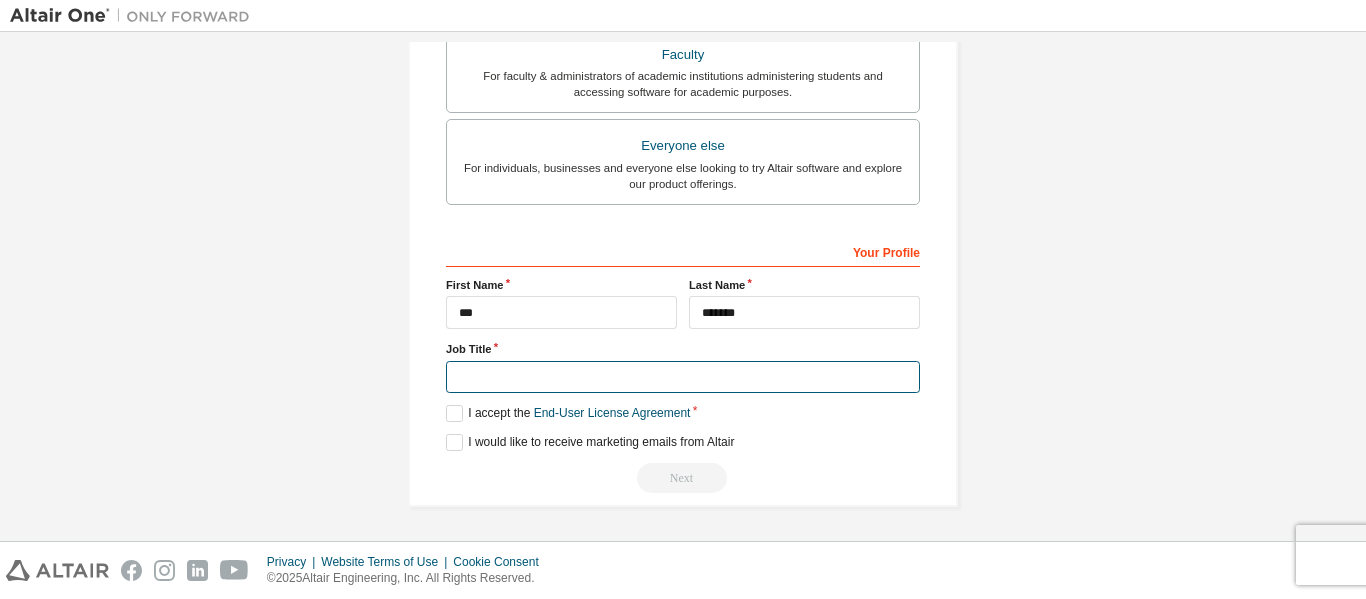 click at bounding box center [683, 377] 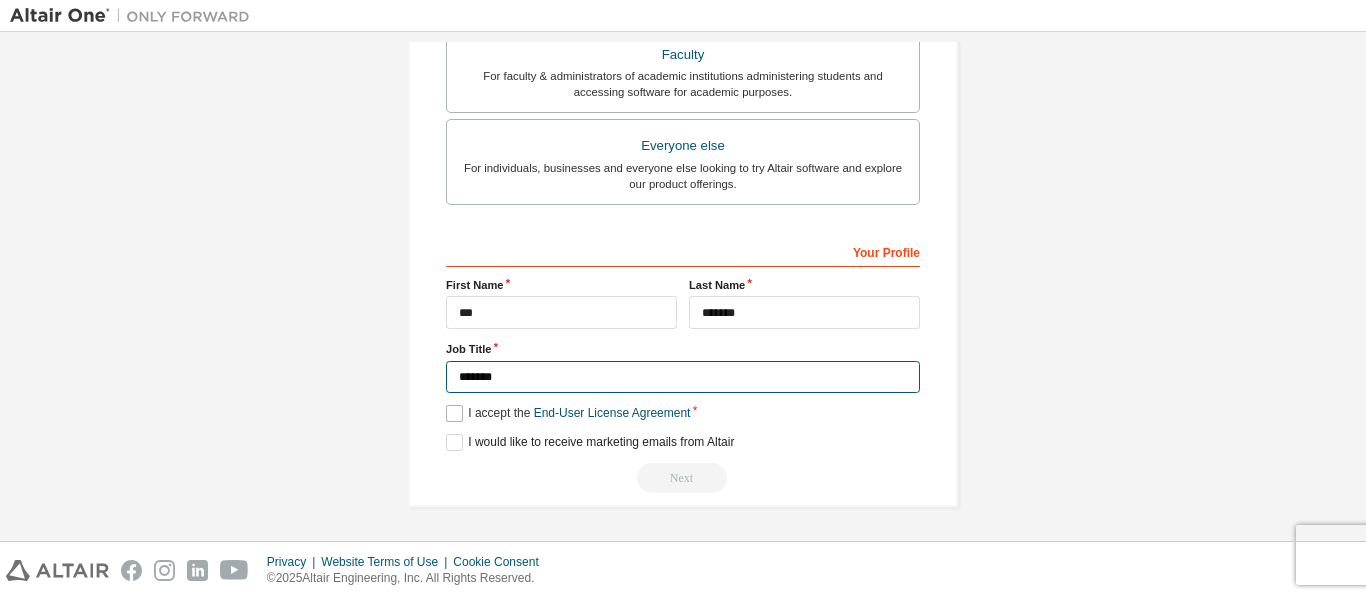 type on "*******" 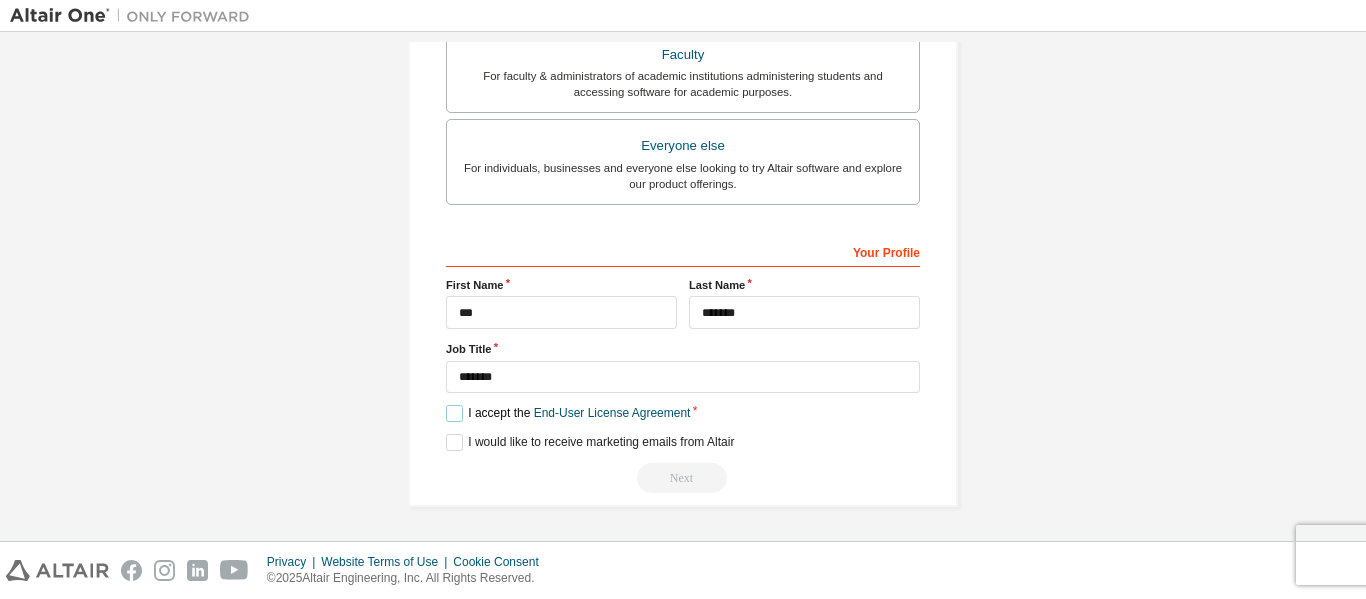click on "I accept the    End-User License Agreement" at bounding box center (568, 413) 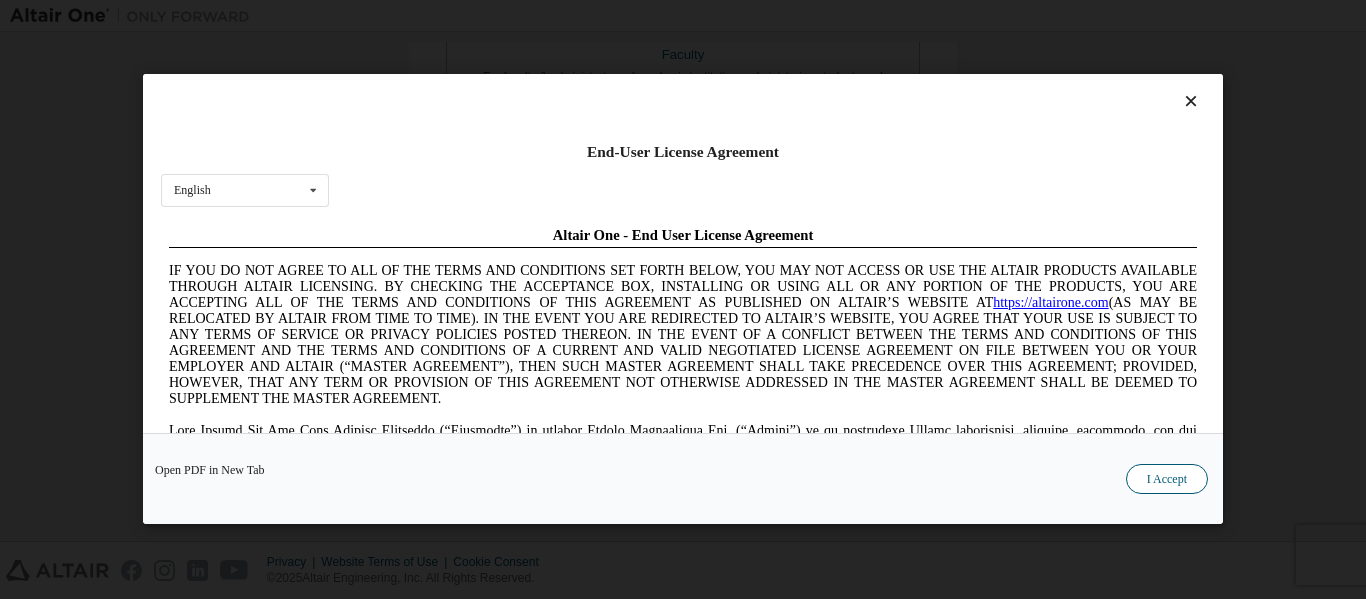 scroll, scrollTop: 0, scrollLeft: 0, axis: both 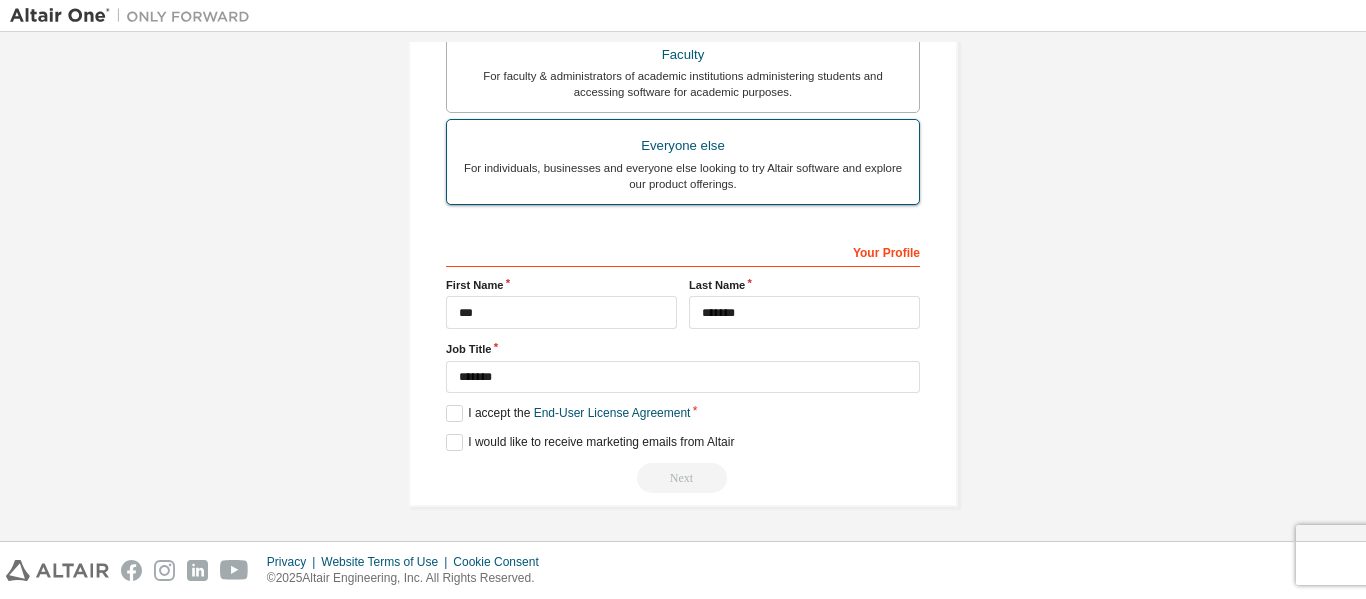 click on "For individuals, businesses and everyone else looking to try Altair software and explore our product offerings." at bounding box center [683, 176] 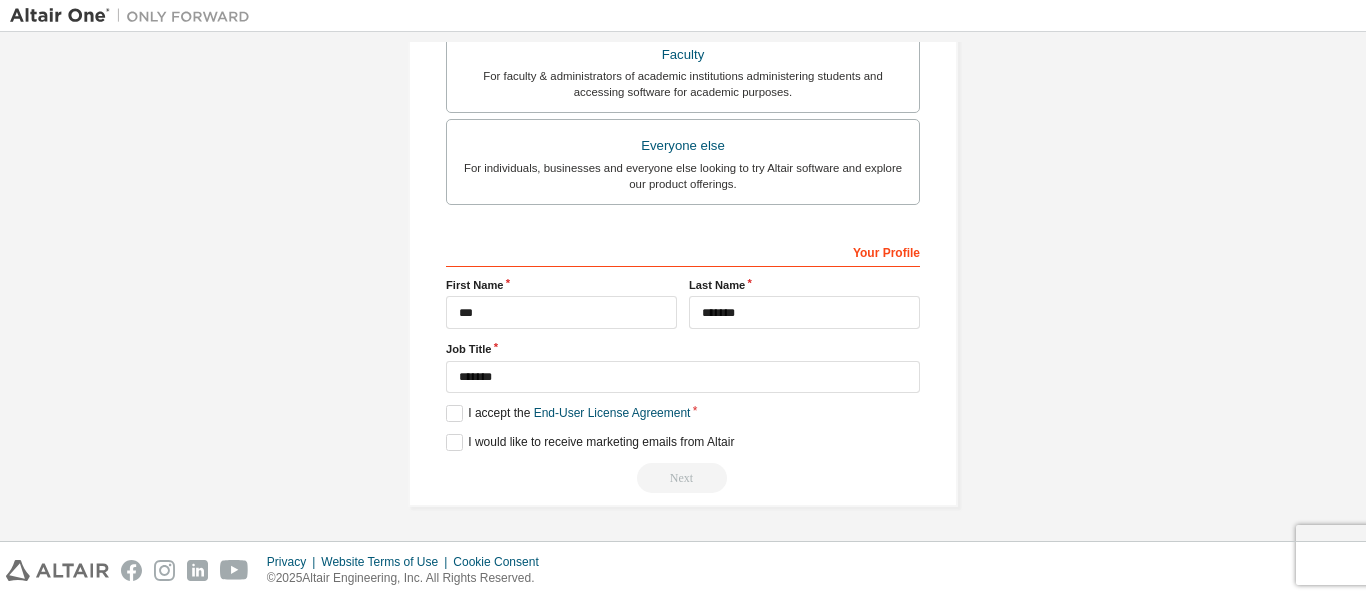 drag, startPoint x: 1356, startPoint y: 344, endPoint x: 1353, endPoint y: 332, distance: 12.369317 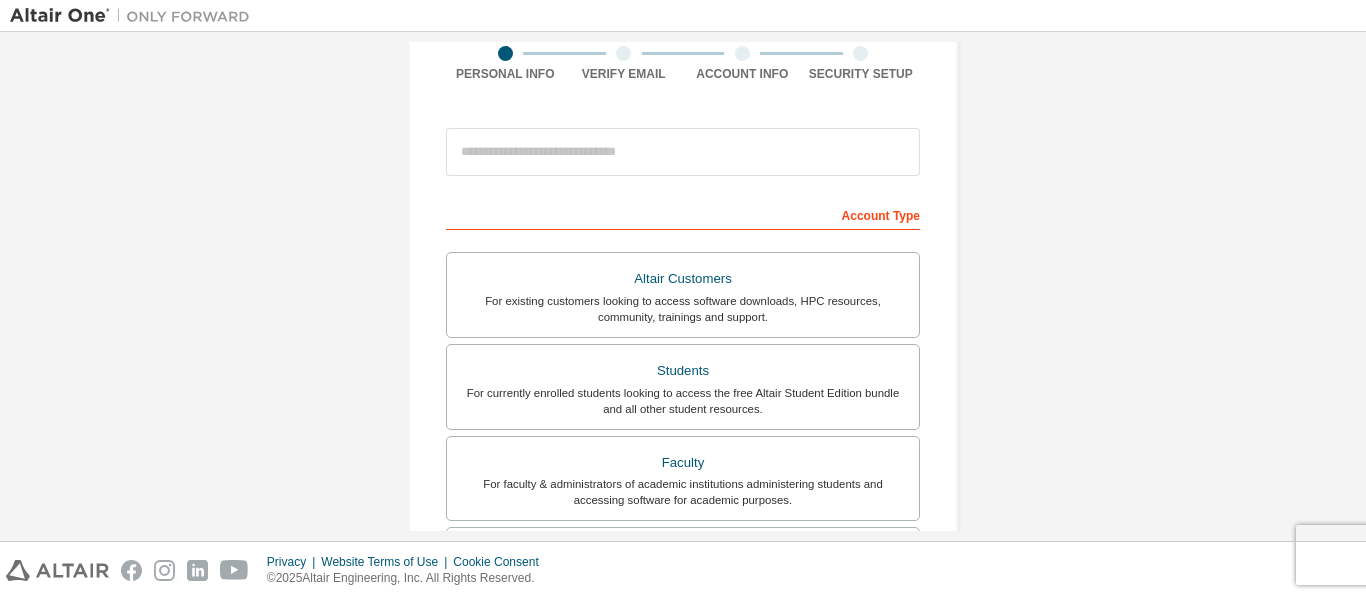 scroll, scrollTop: 174, scrollLeft: 0, axis: vertical 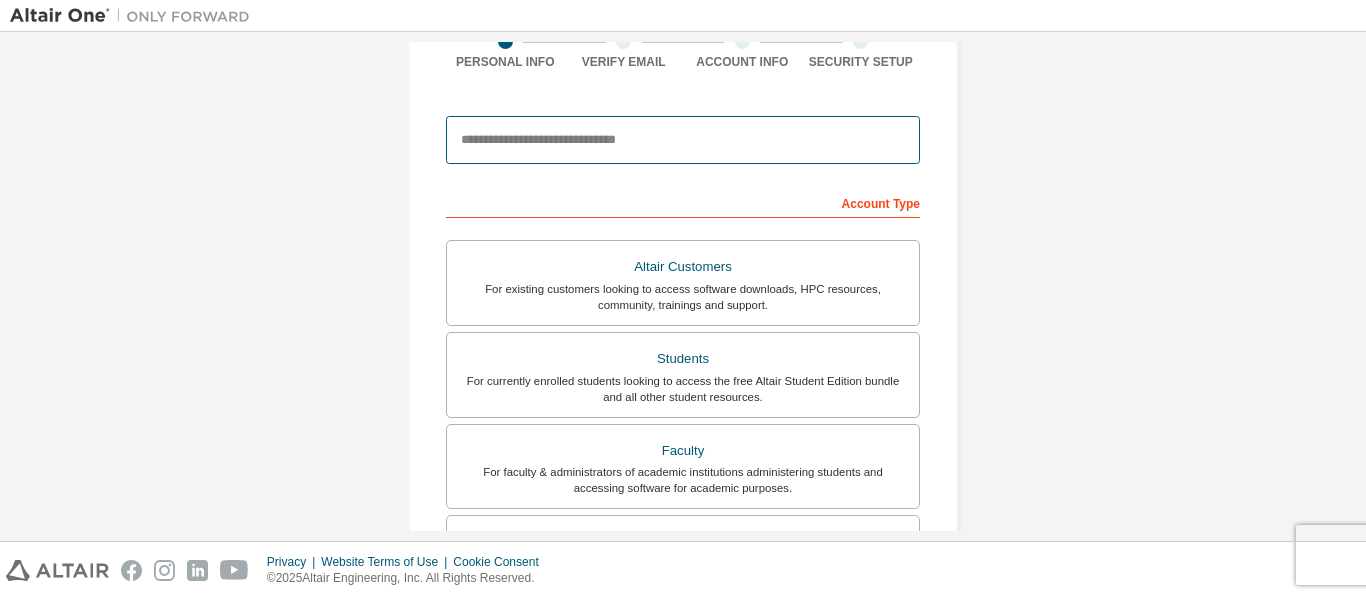click at bounding box center (683, 140) 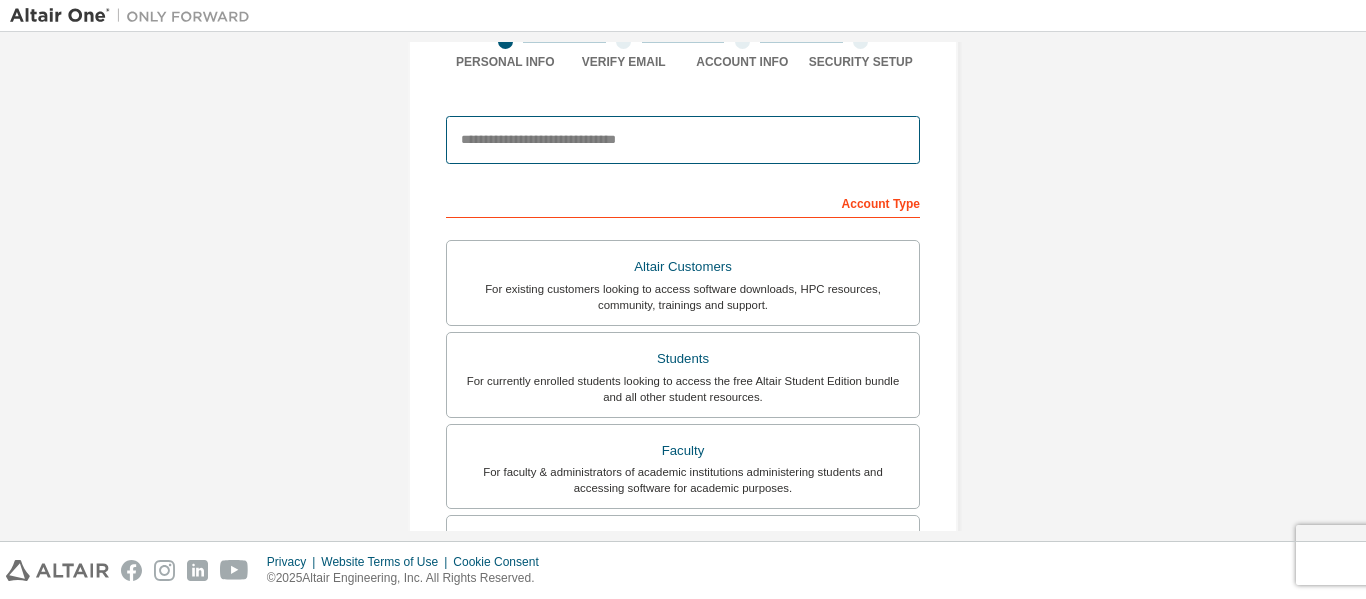 type on "**********" 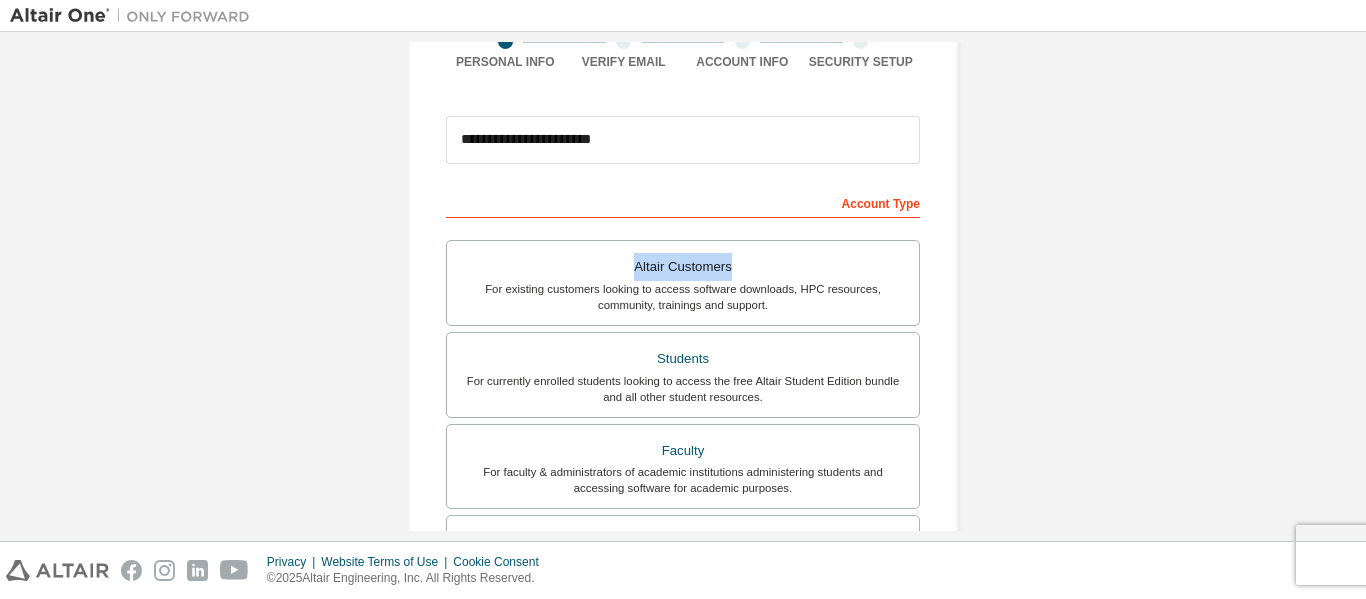 drag, startPoint x: 1344, startPoint y: 175, endPoint x: 1327, endPoint y: 273, distance: 99.46356 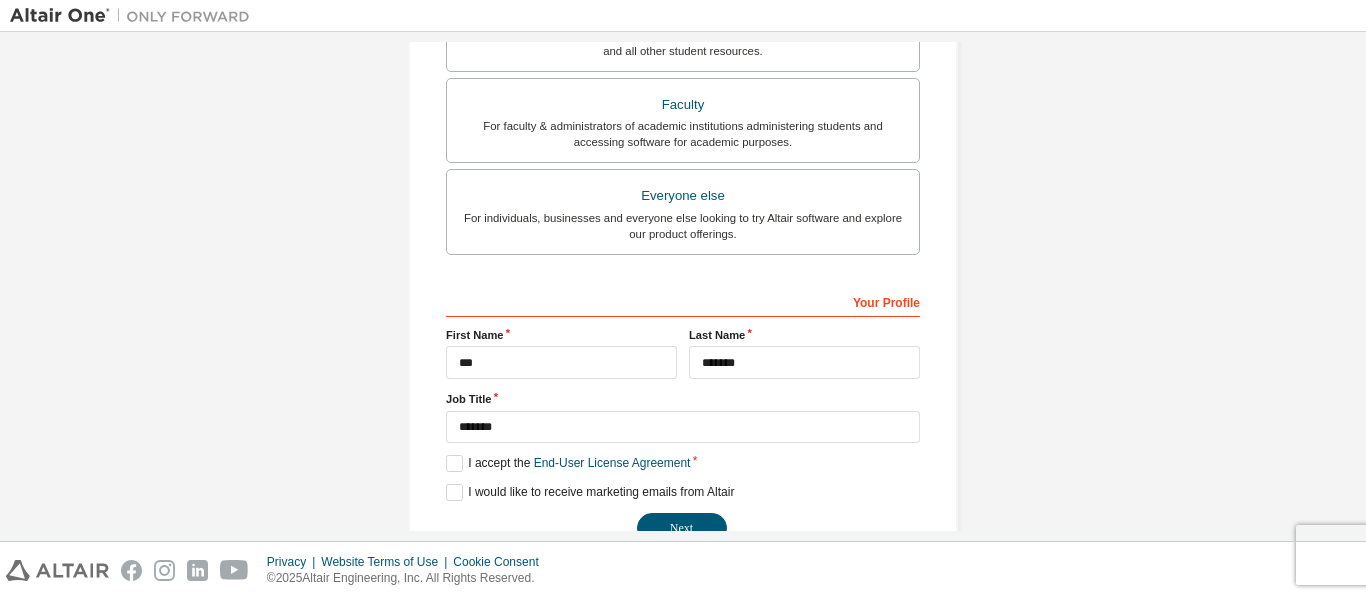 scroll, scrollTop: 570, scrollLeft: 0, axis: vertical 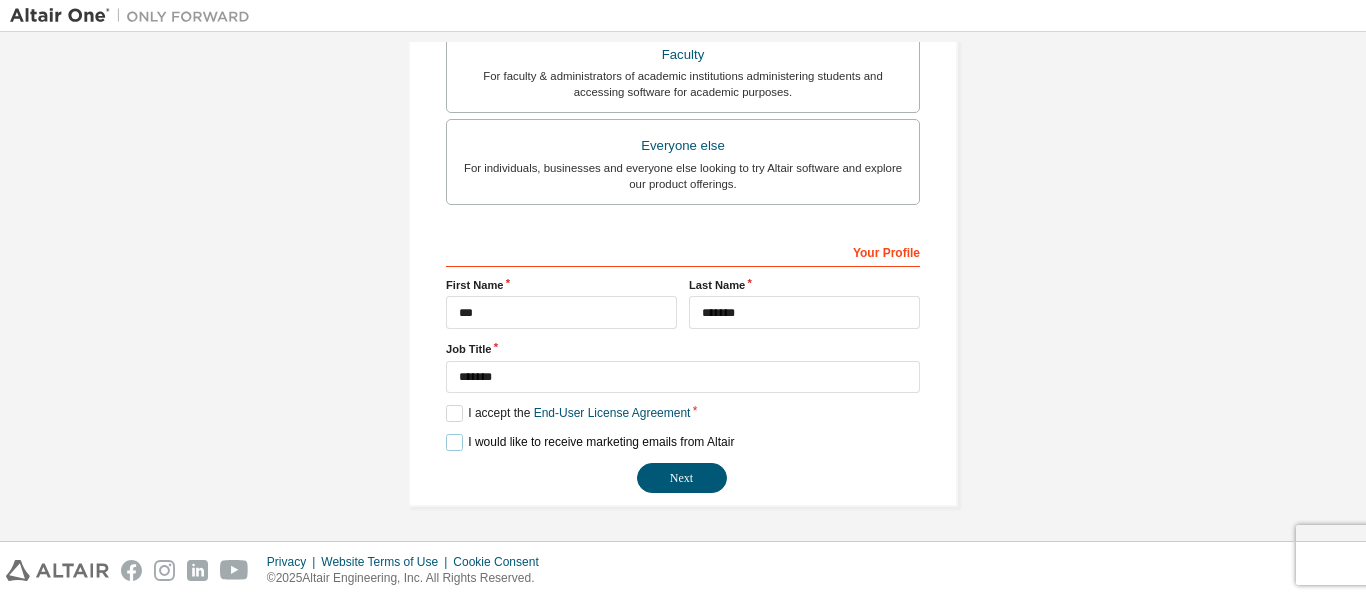 click on "I would like to receive marketing emails from Altair" at bounding box center (590, 442) 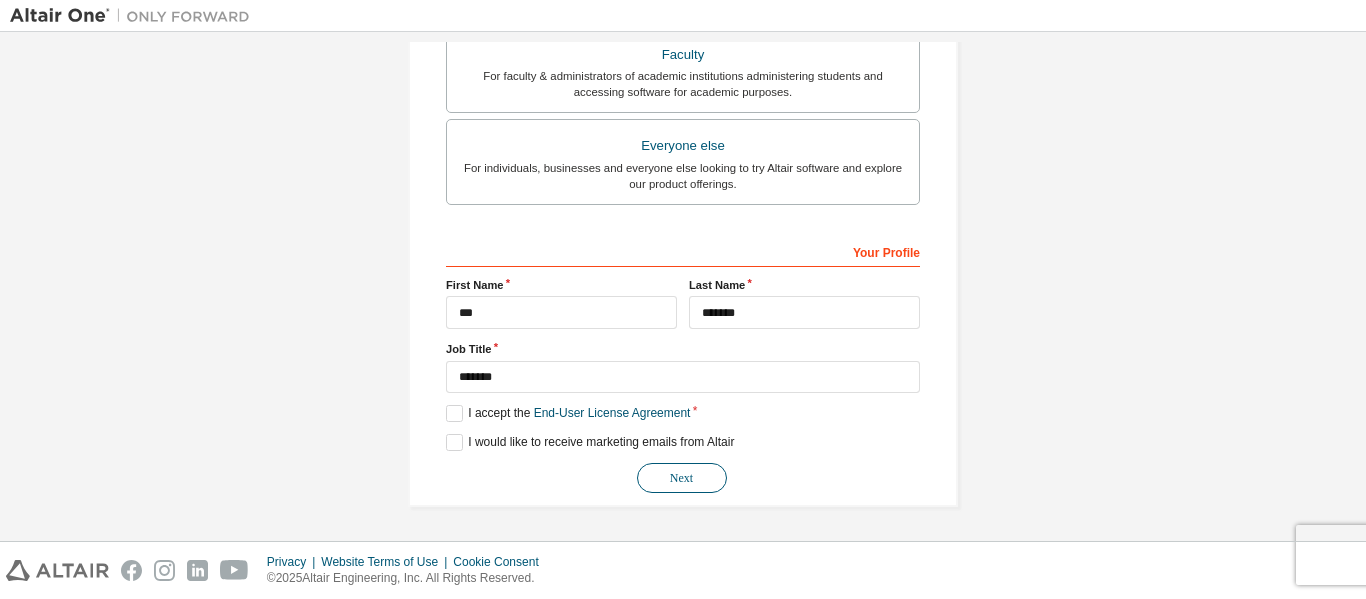 click on "Next" at bounding box center [682, 478] 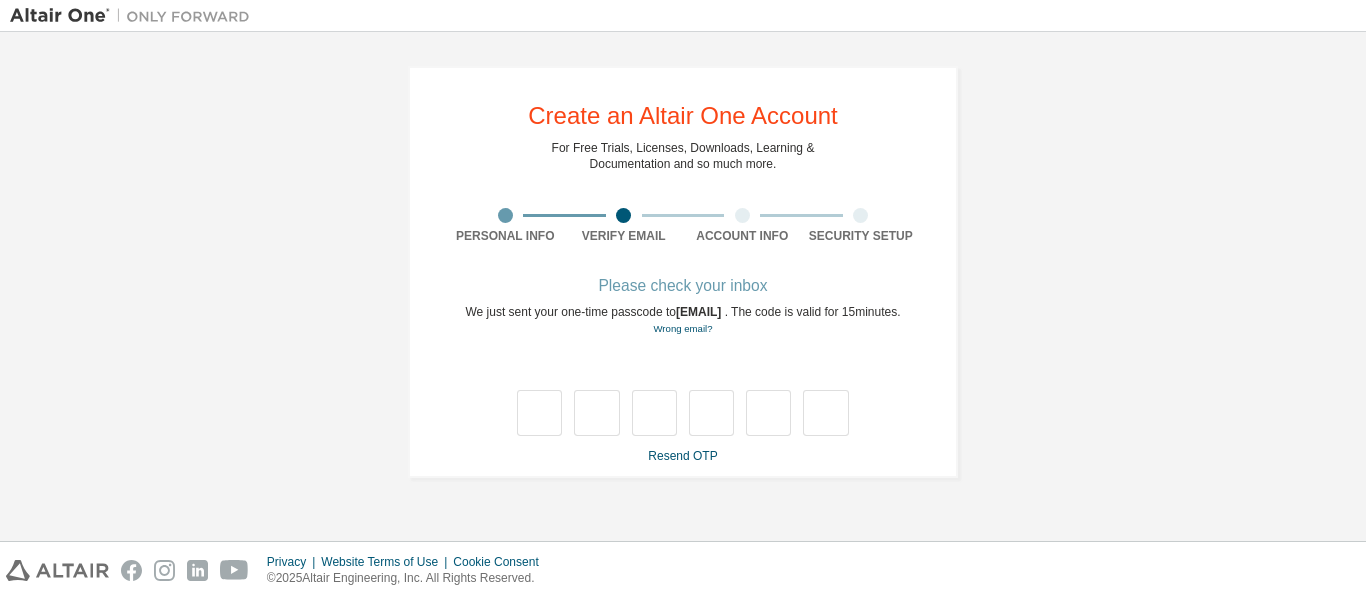 scroll, scrollTop: 0, scrollLeft: 0, axis: both 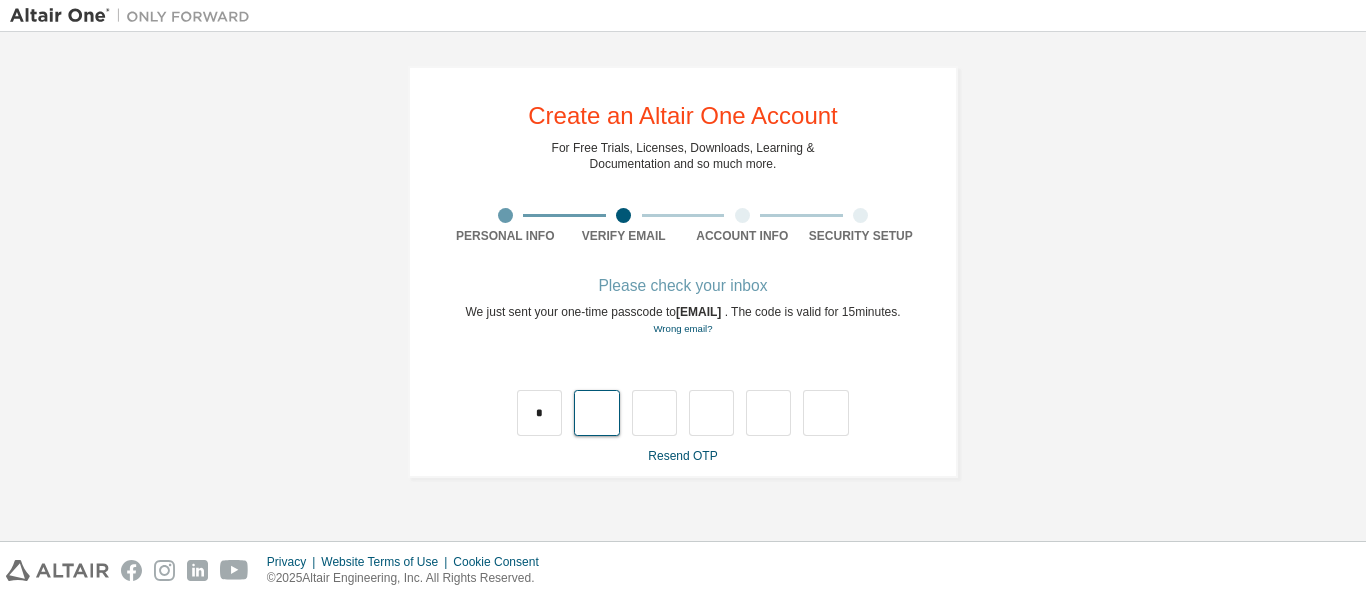 type on "*" 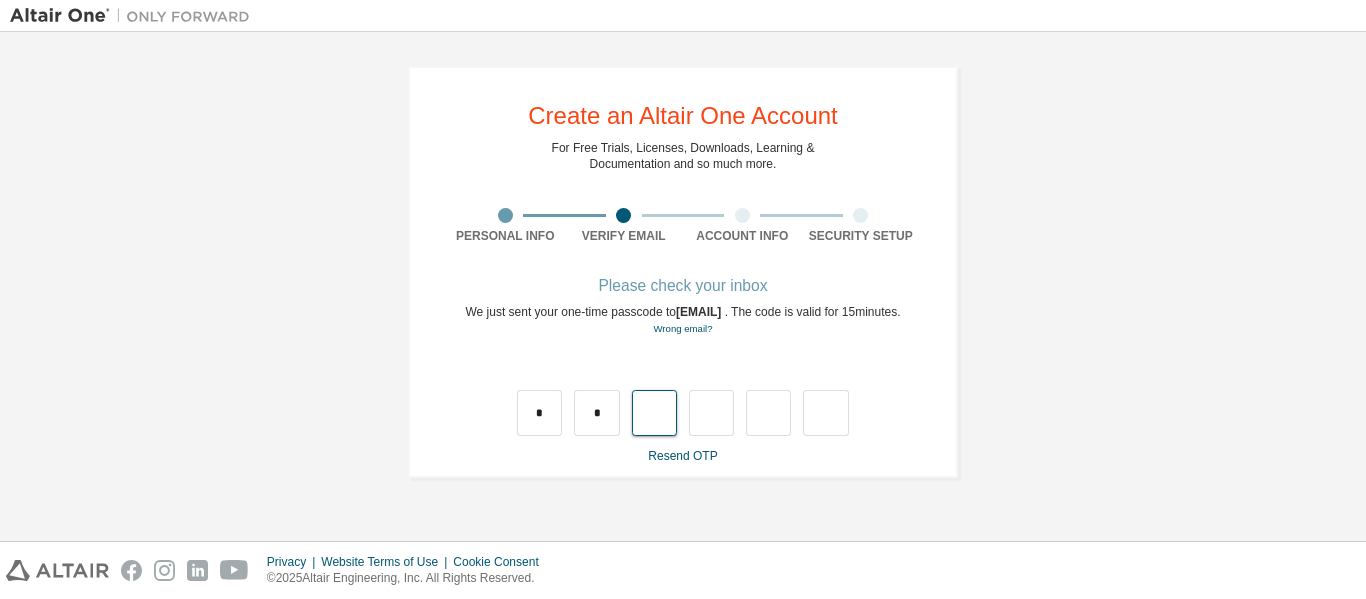 type on "*" 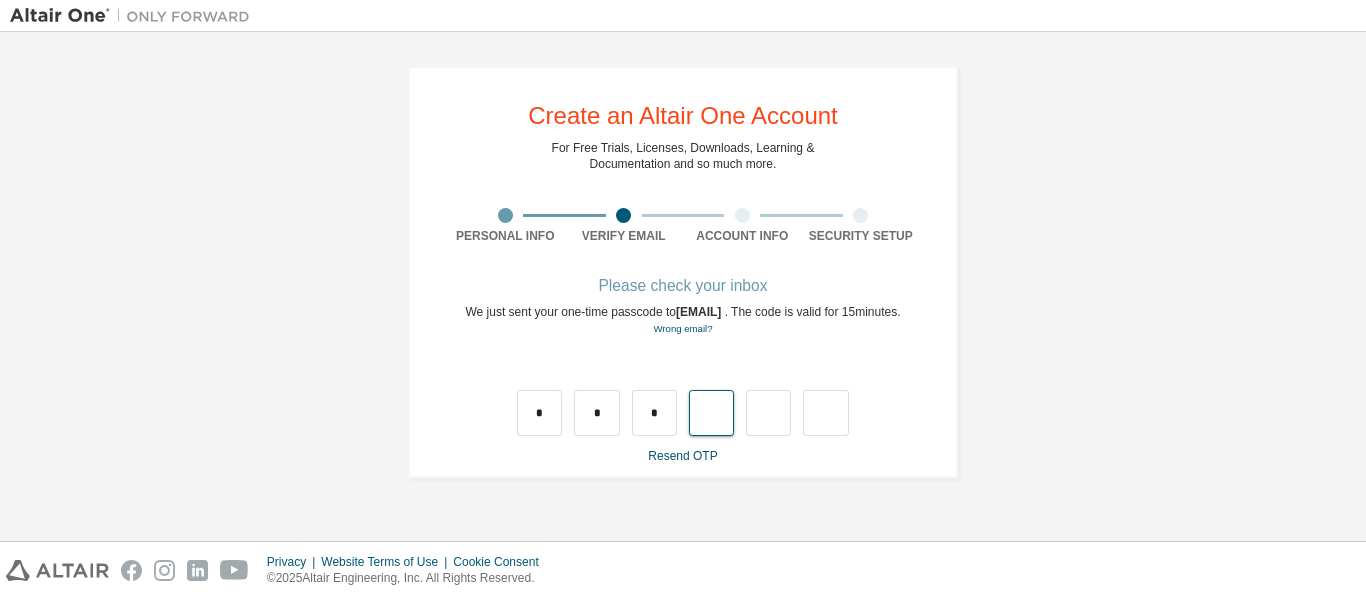 type on "*" 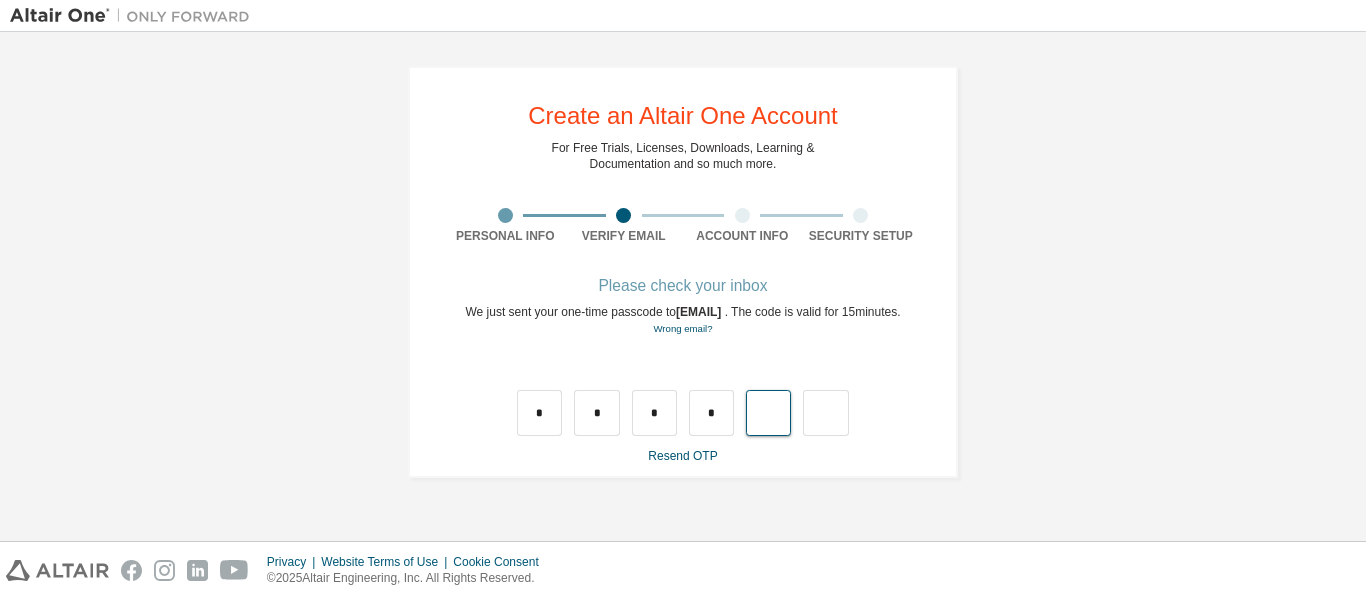 type on "*" 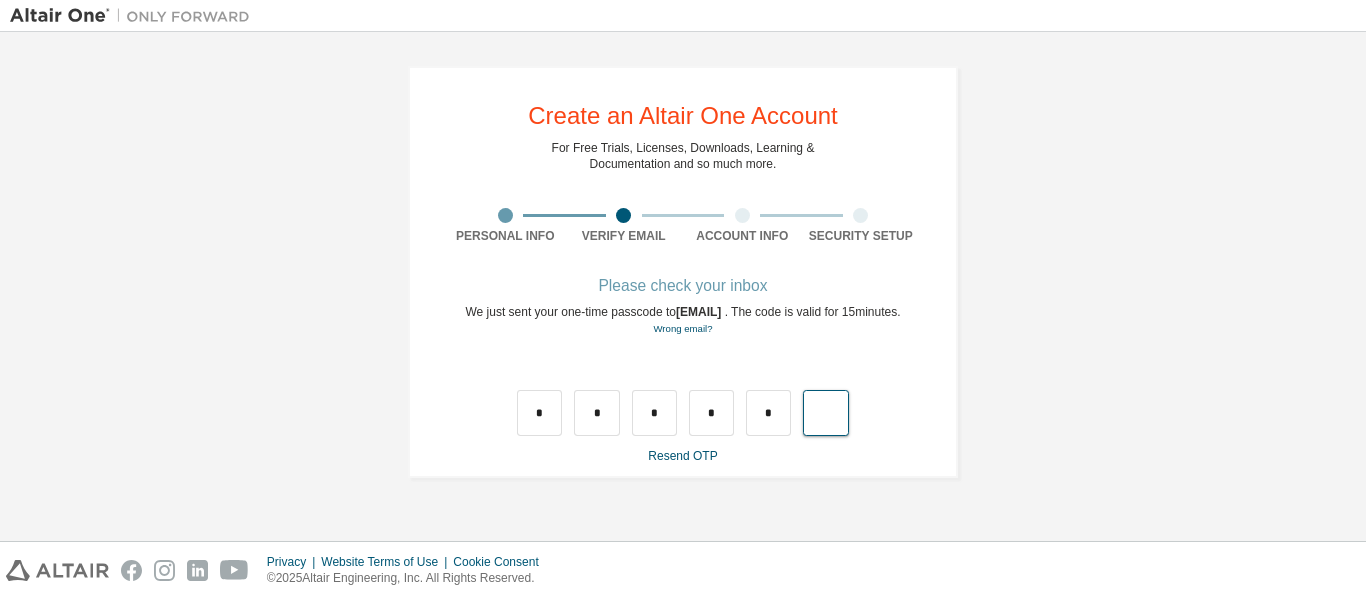type on "*" 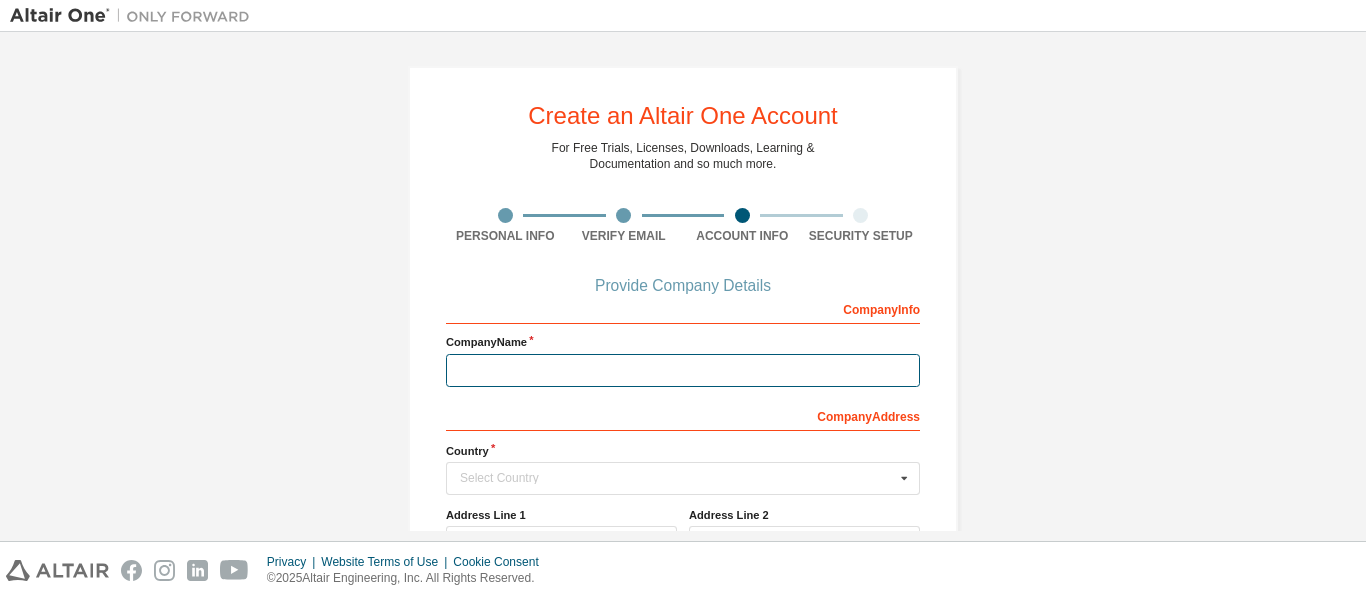 click at bounding box center [683, 370] 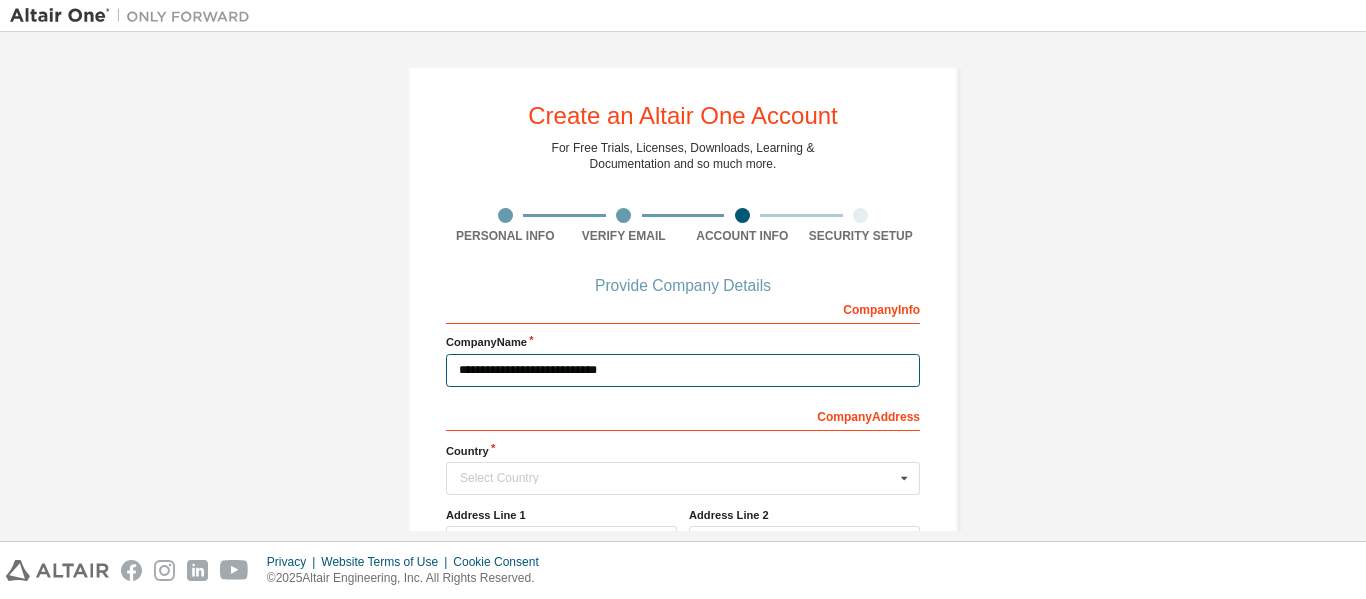click on "**********" at bounding box center (683, 370) 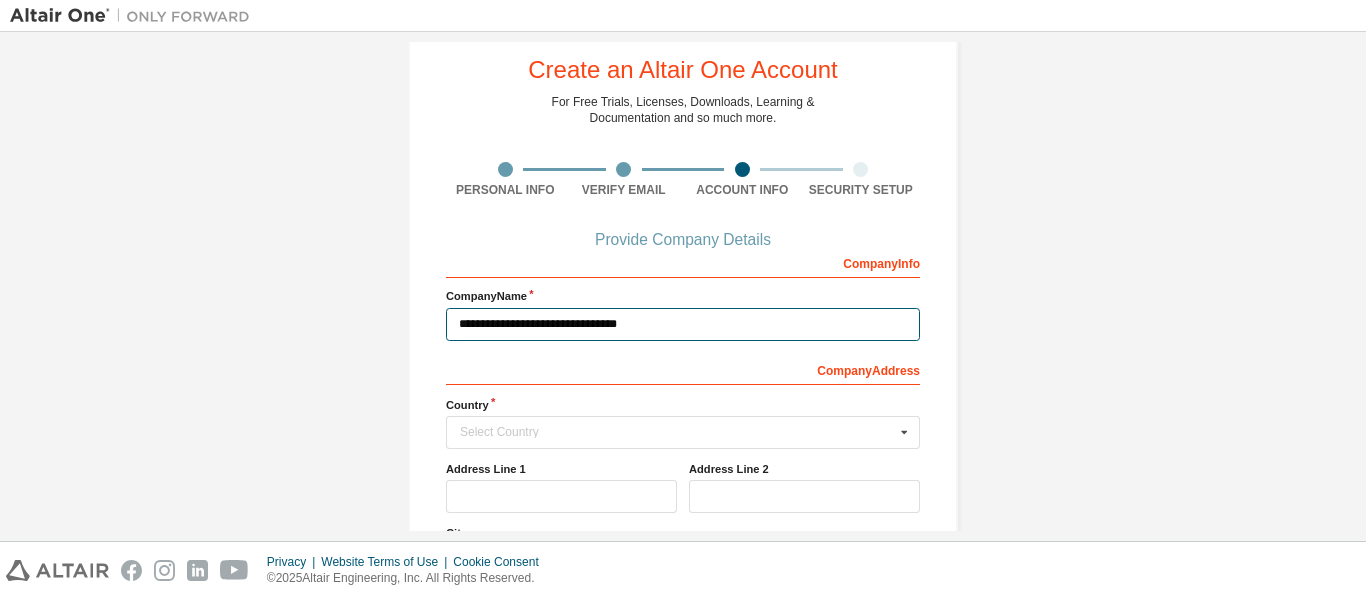 scroll, scrollTop: 49, scrollLeft: 0, axis: vertical 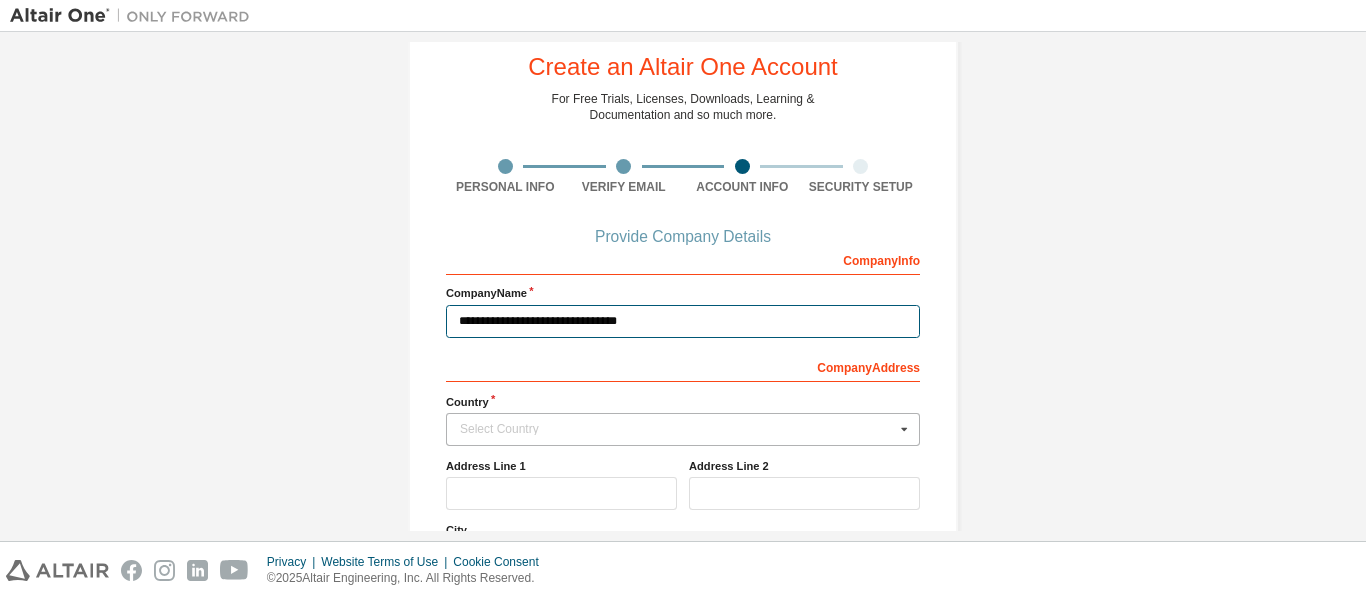 type on "**********" 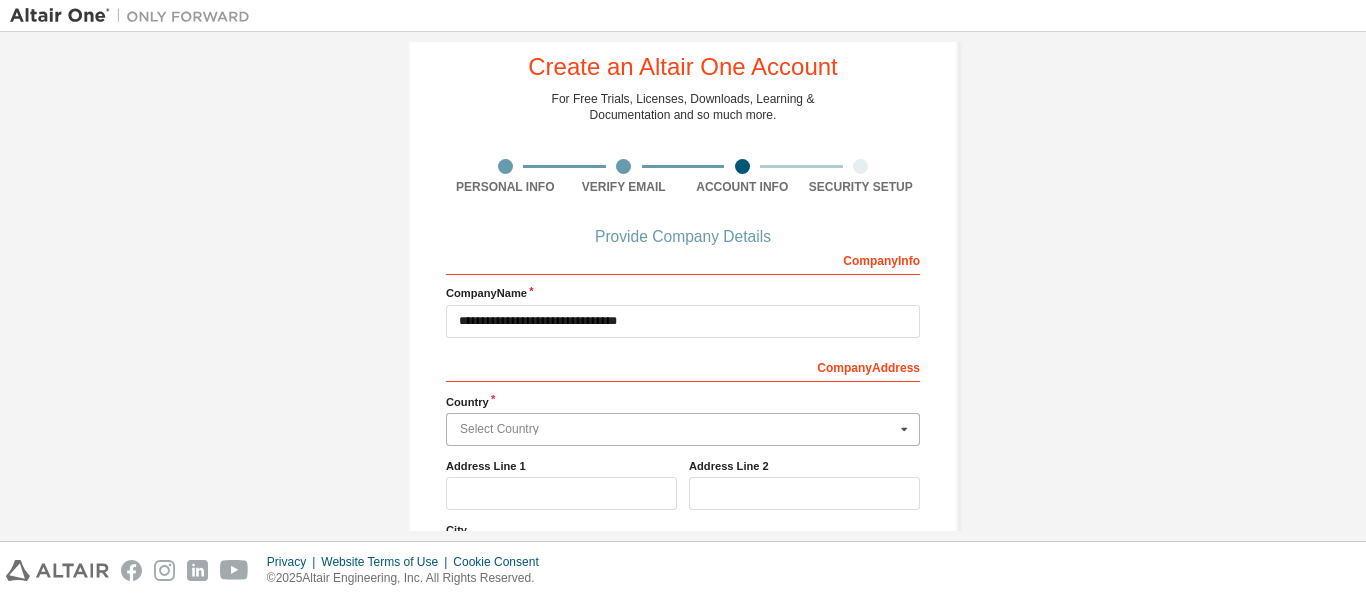 click at bounding box center (684, 429) 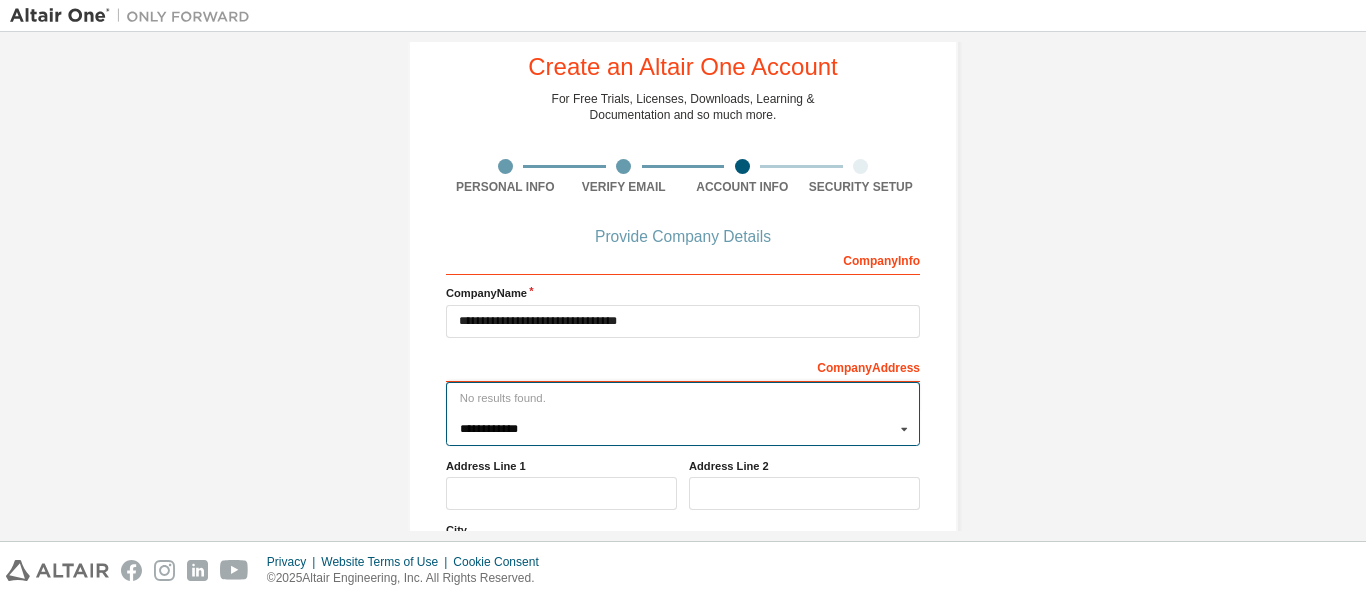 click on "**********" at bounding box center [684, 429] 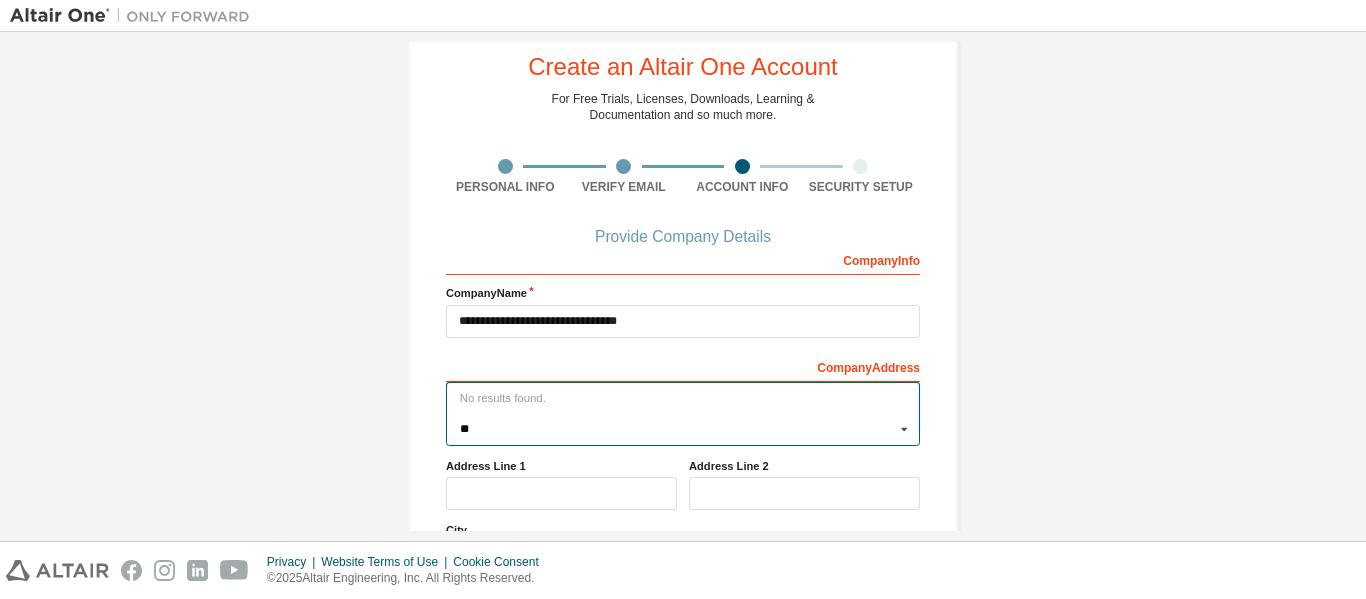 type on "*" 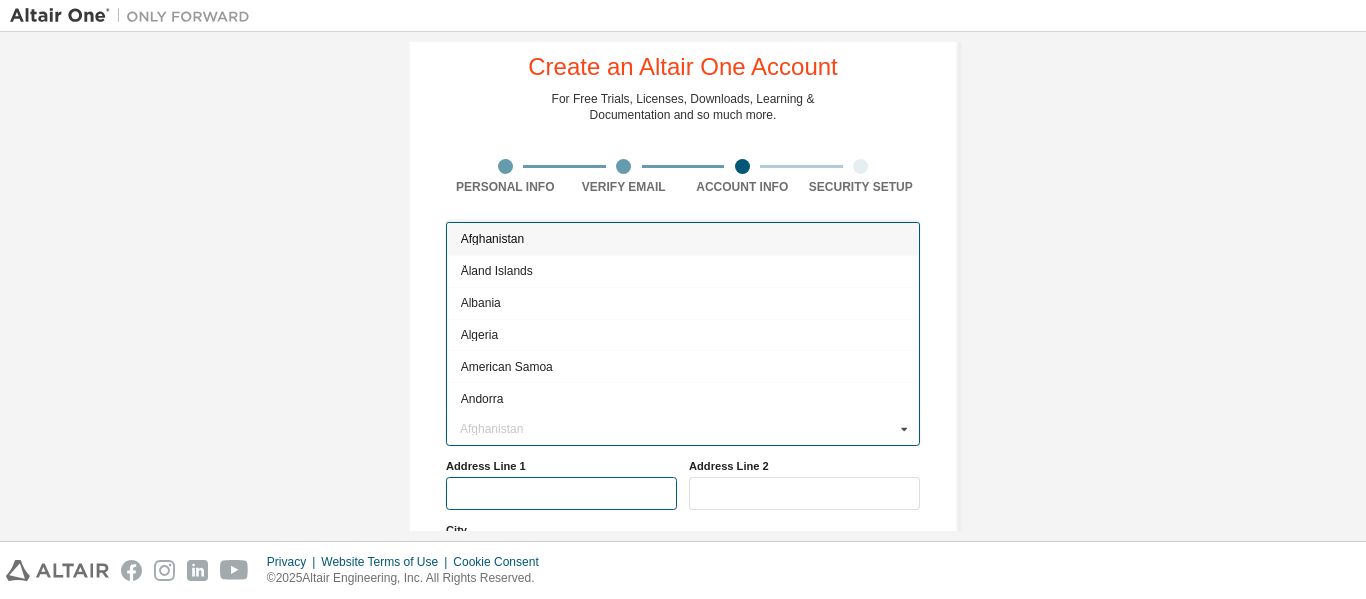 click at bounding box center [561, 493] 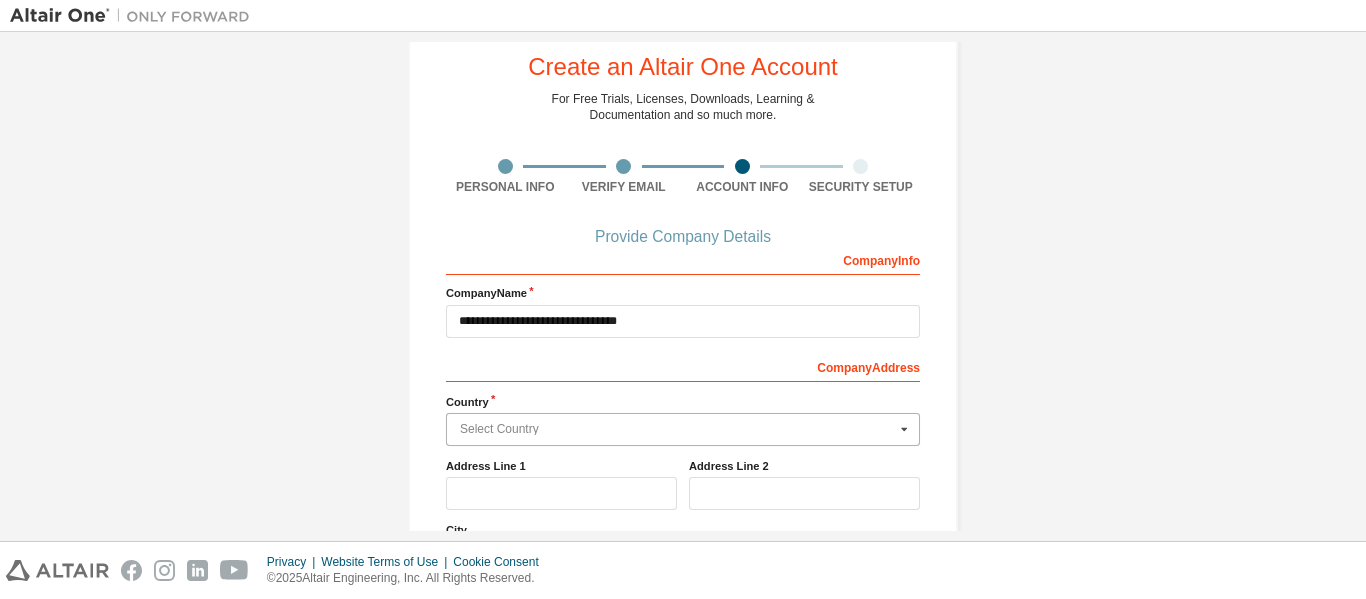 click at bounding box center (684, 429) 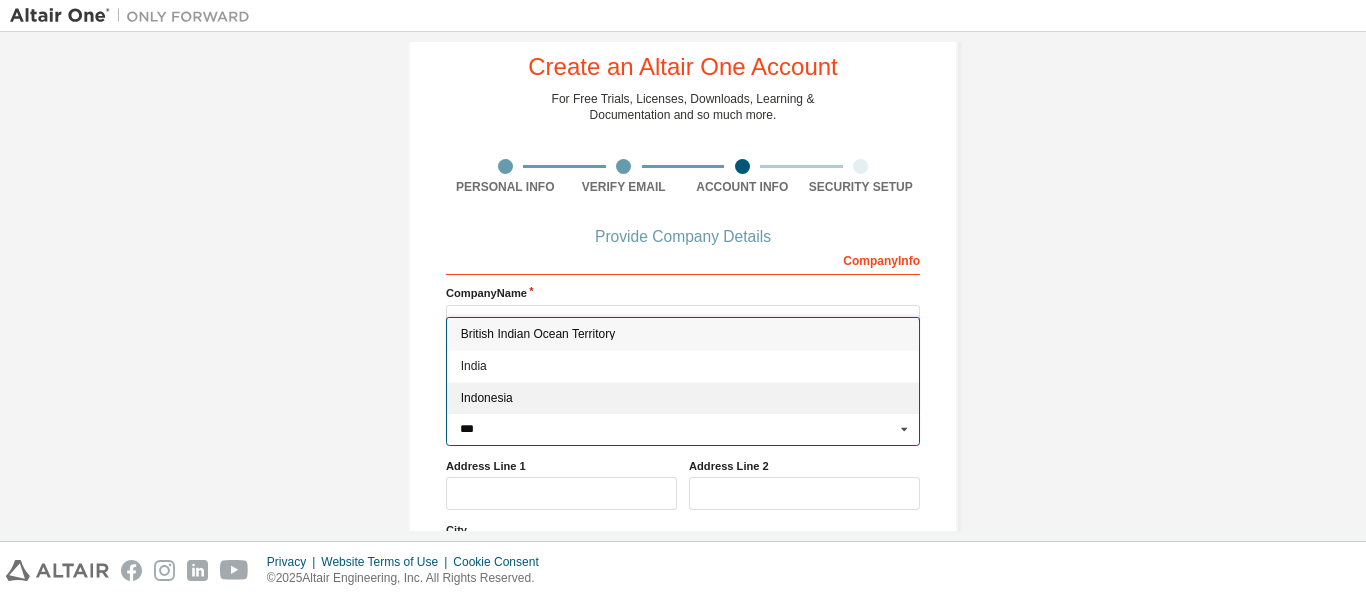 type on "***" 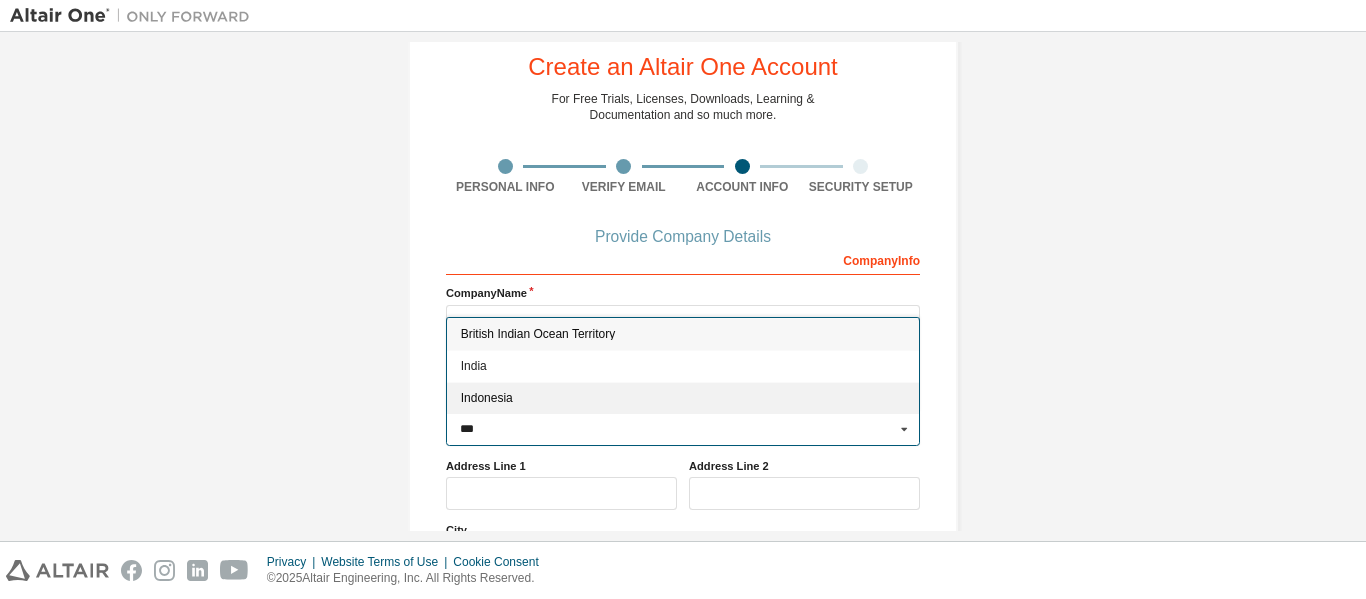 click on "Indonesia" at bounding box center [683, 399] 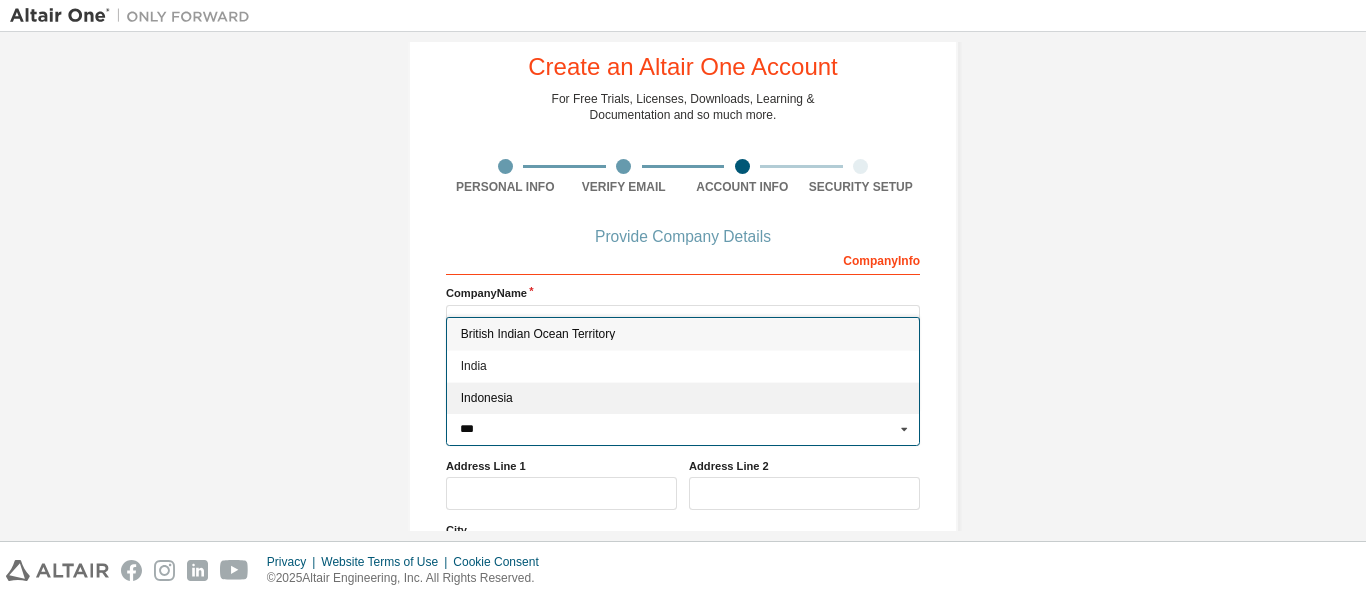 type on "***" 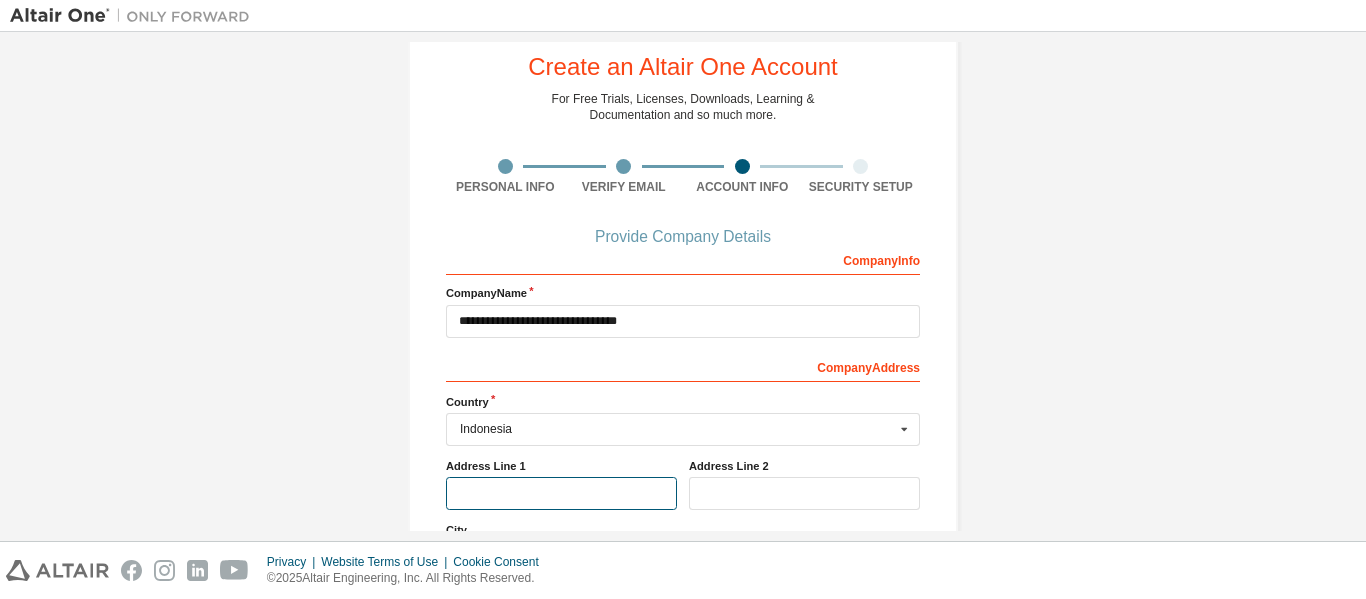 click at bounding box center [561, 493] 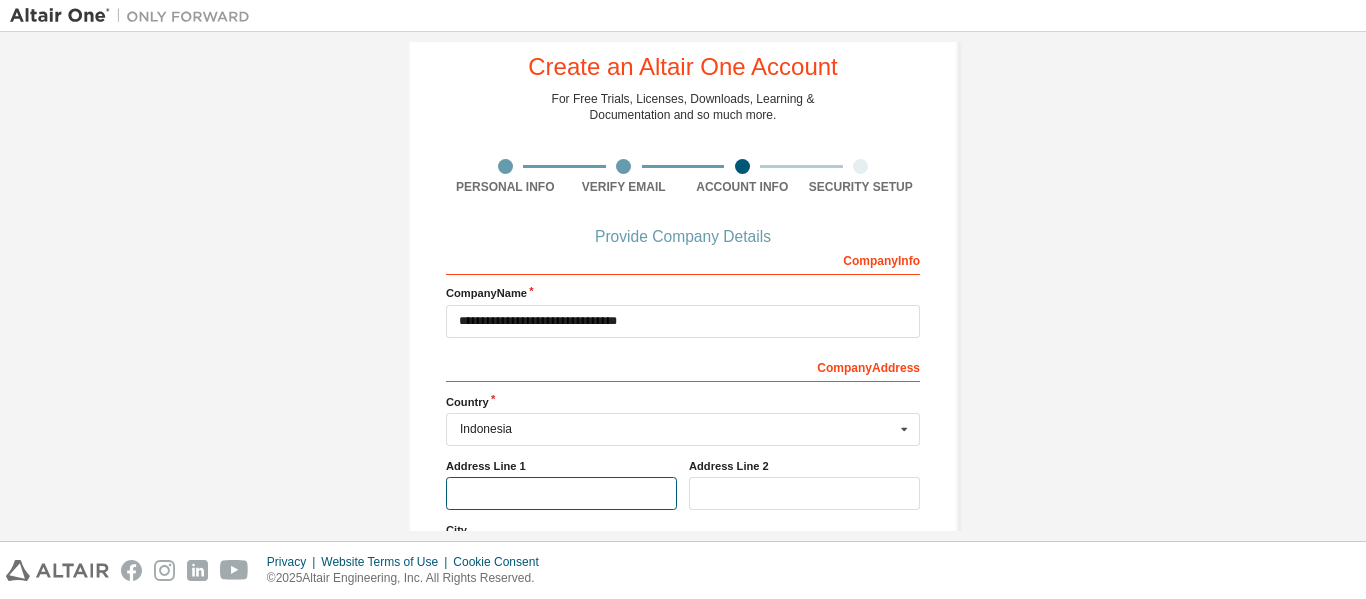 paste on "**********" 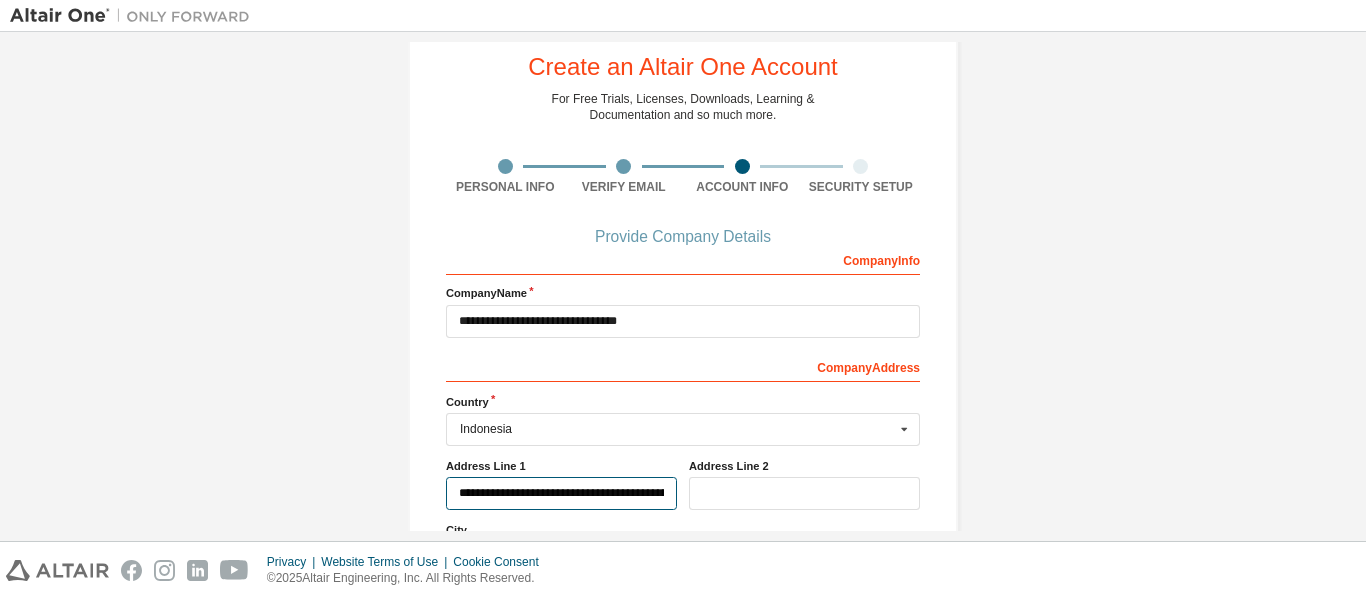 scroll, scrollTop: 0, scrollLeft: 118, axis: horizontal 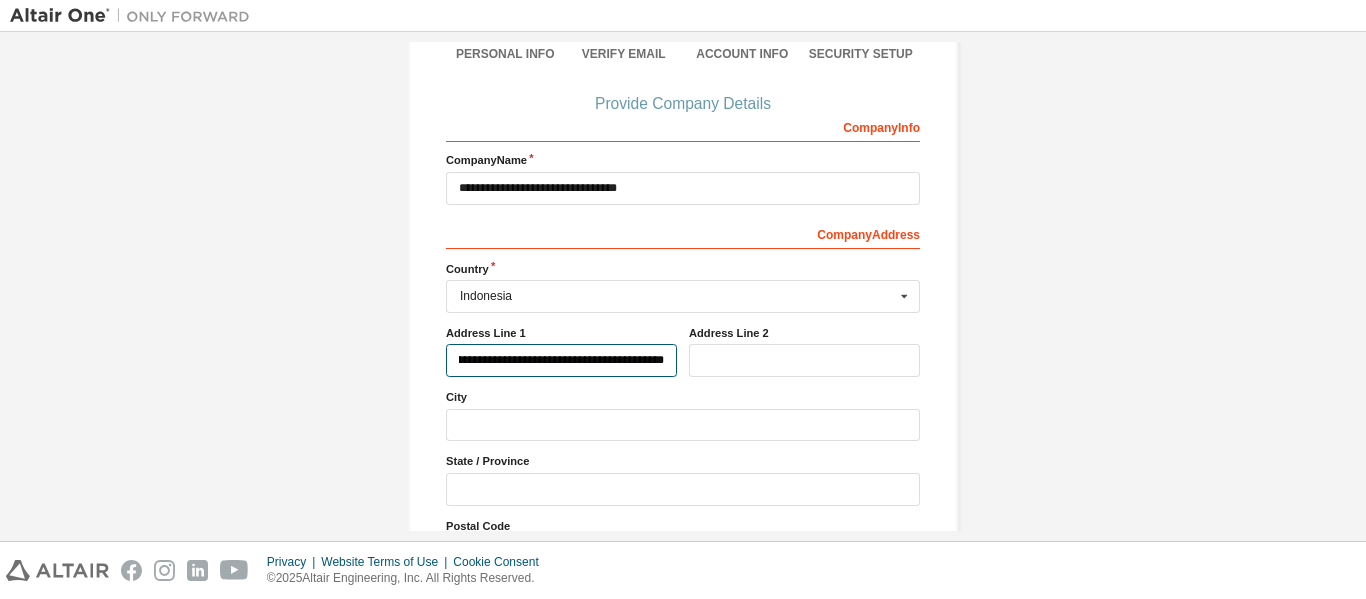 type on "**********" 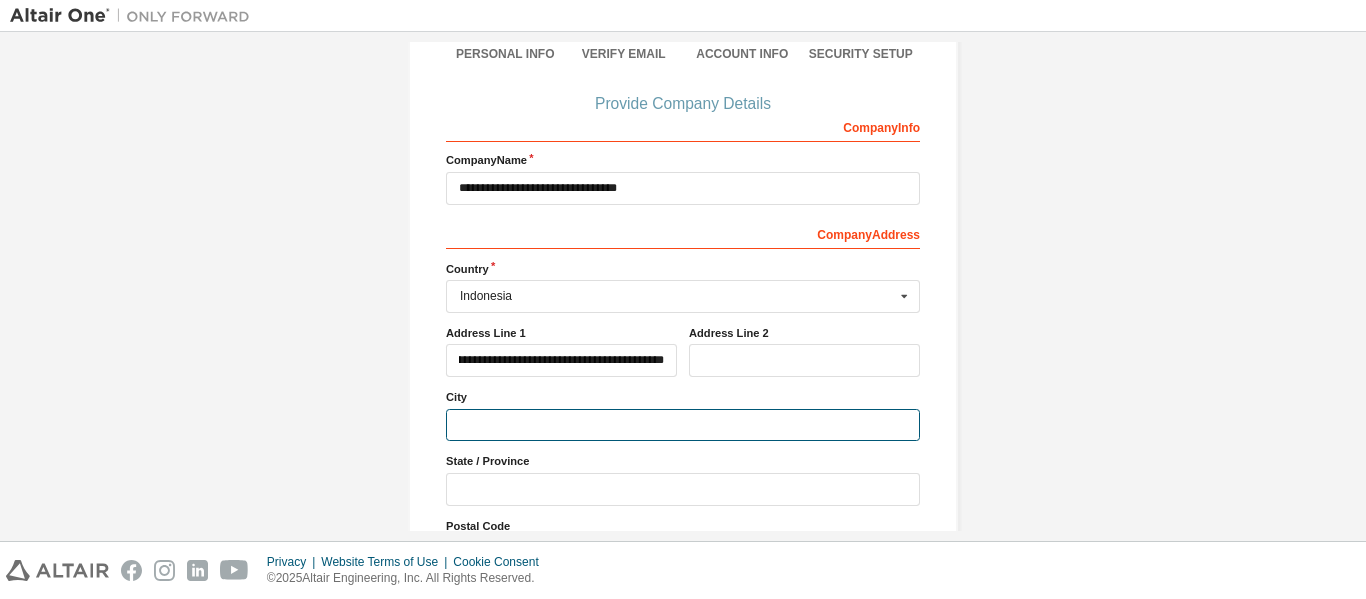 scroll, scrollTop: 0, scrollLeft: 0, axis: both 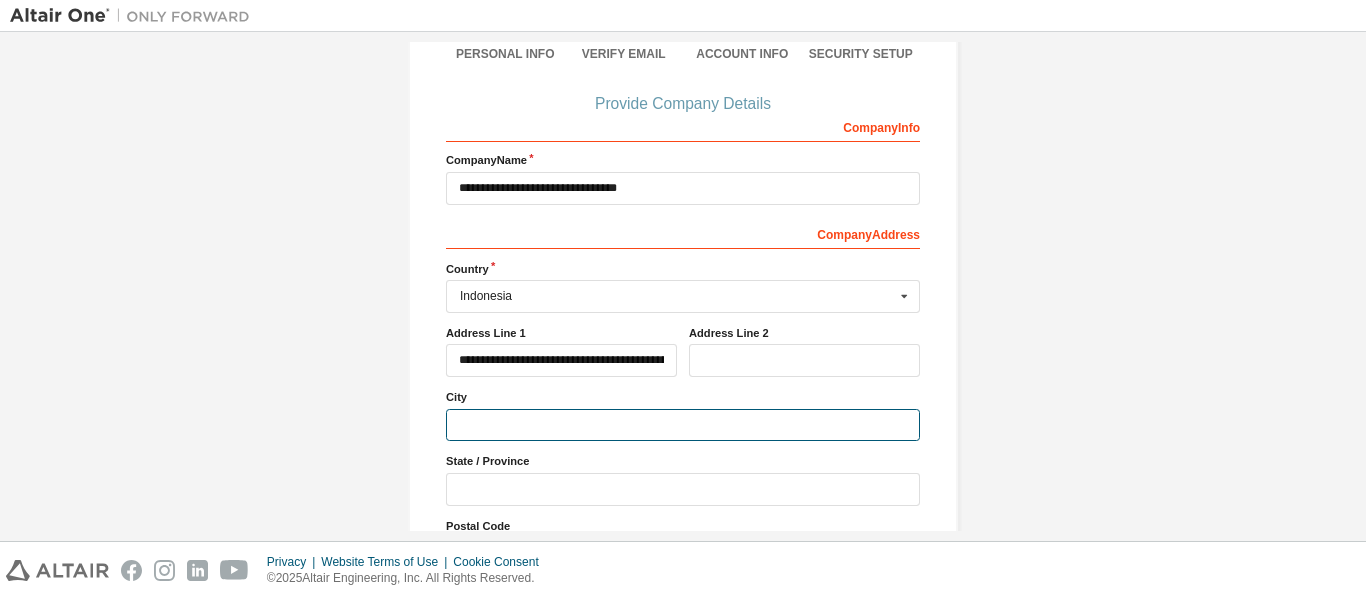 click at bounding box center [683, 425] 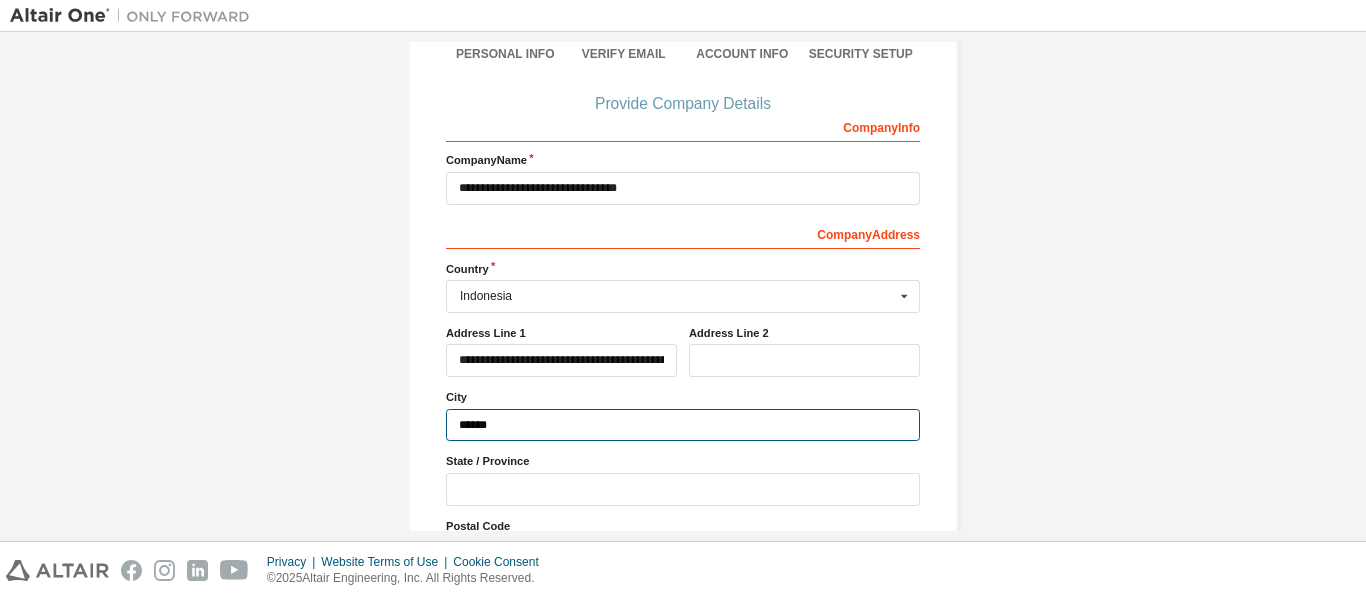 type on "******" 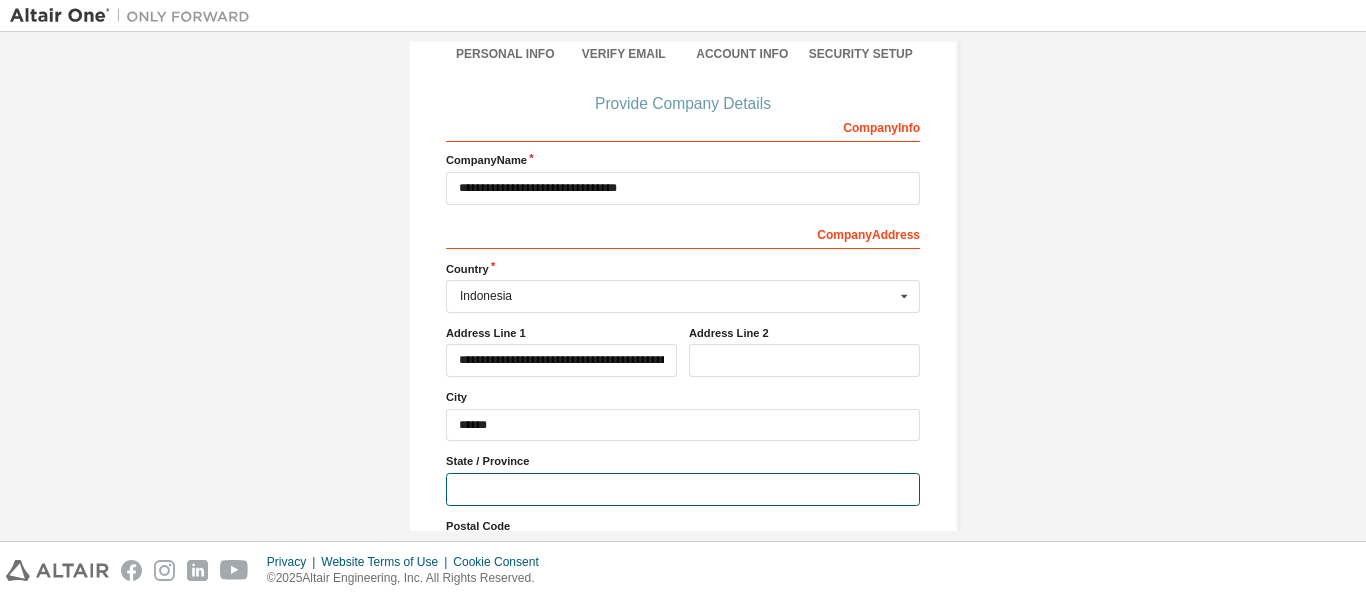 click at bounding box center [683, 489] 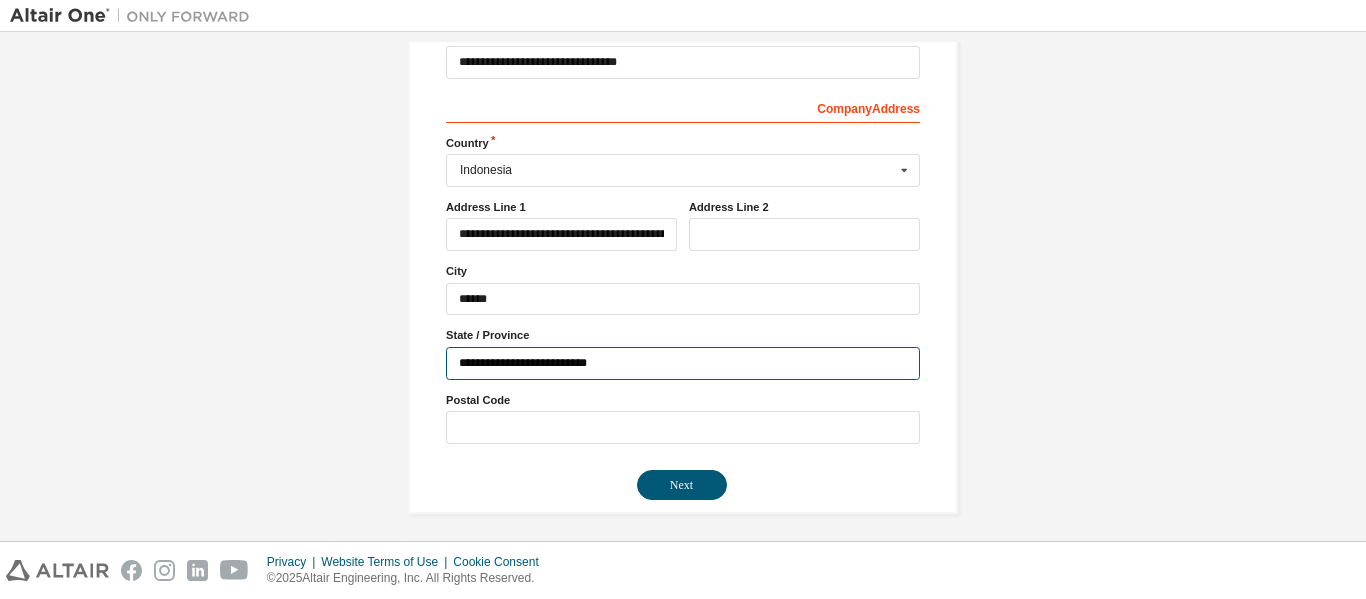 scroll, scrollTop: 315, scrollLeft: 0, axis: vertical 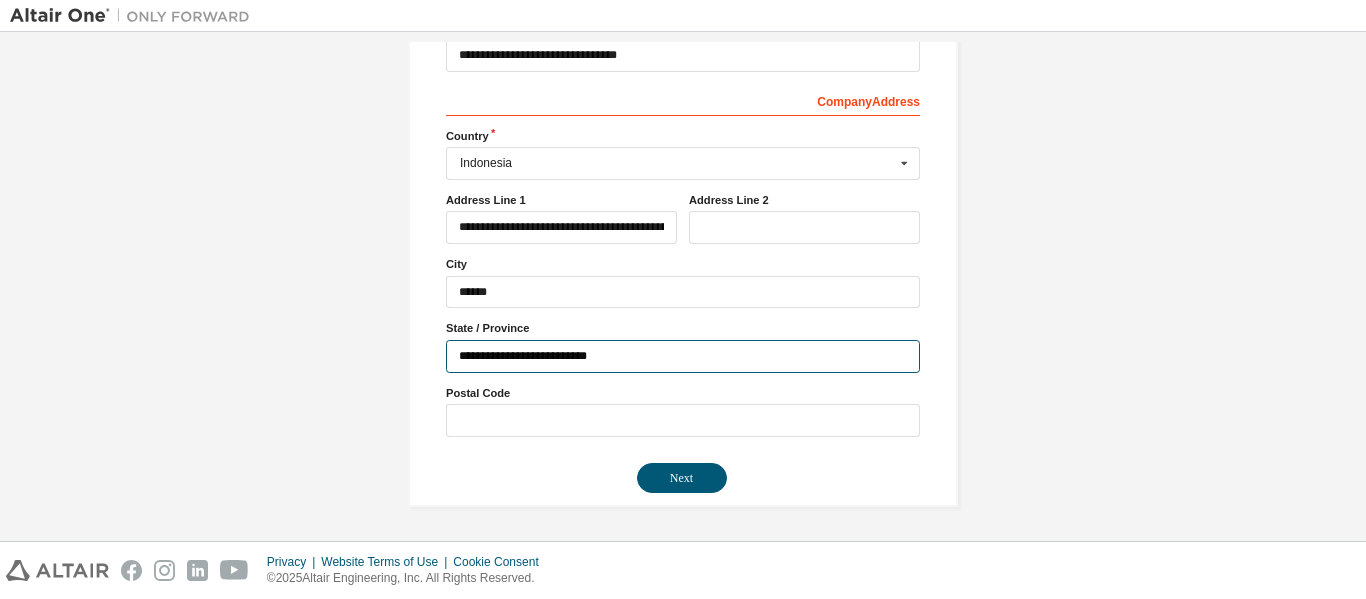 type on "**********" 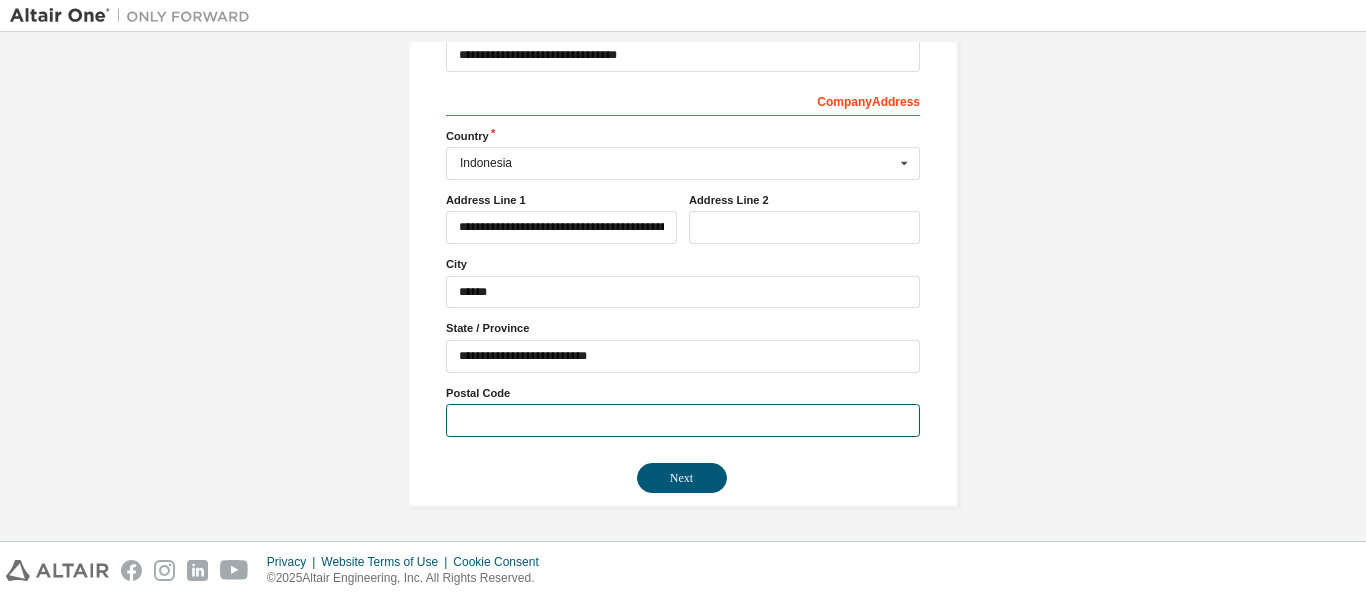 click at bounding box center [683, 420] 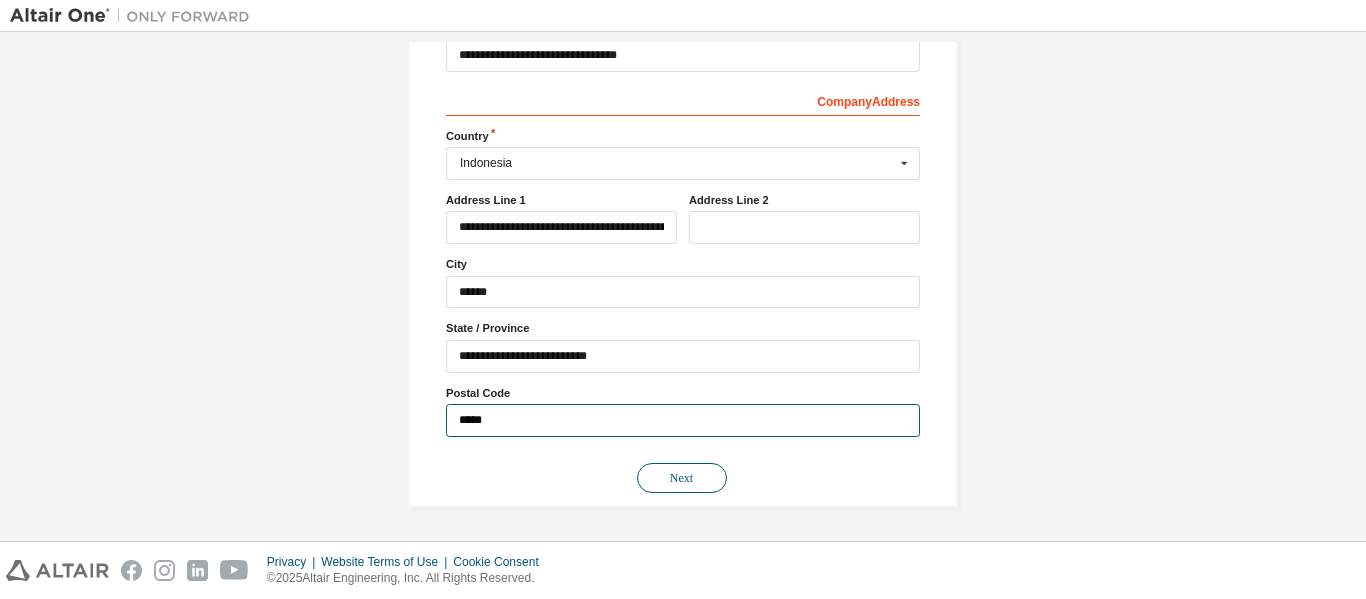 type on "*****" 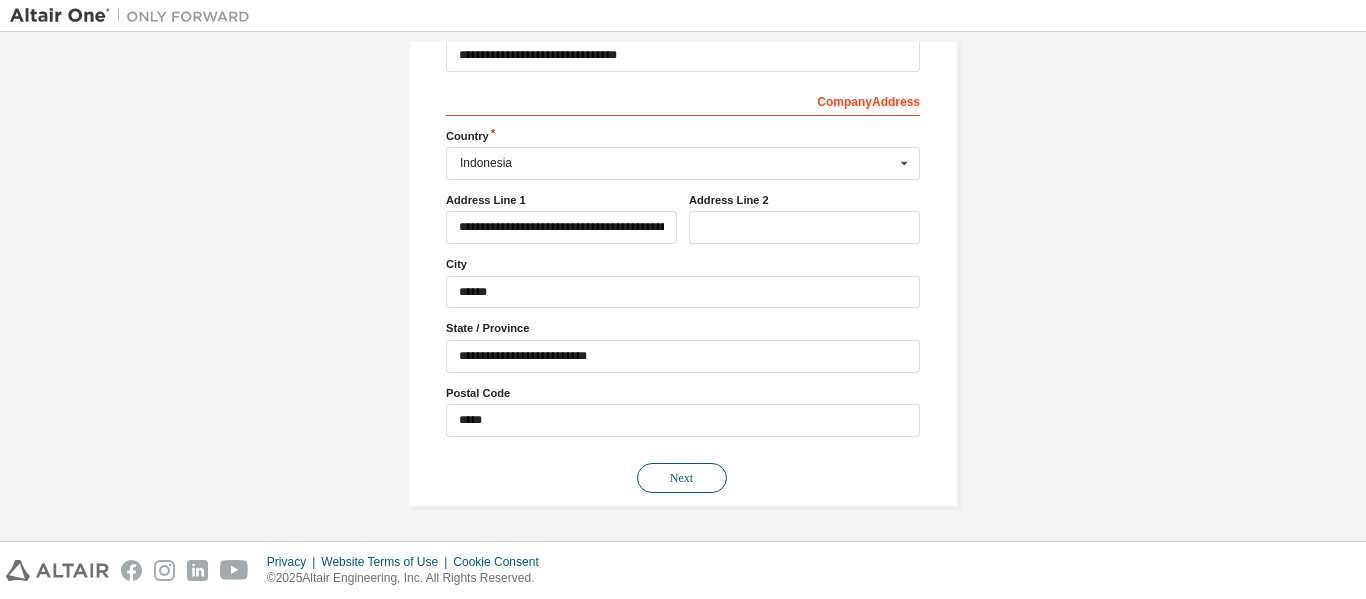 click on "Next" at bounding box center (682, 478) 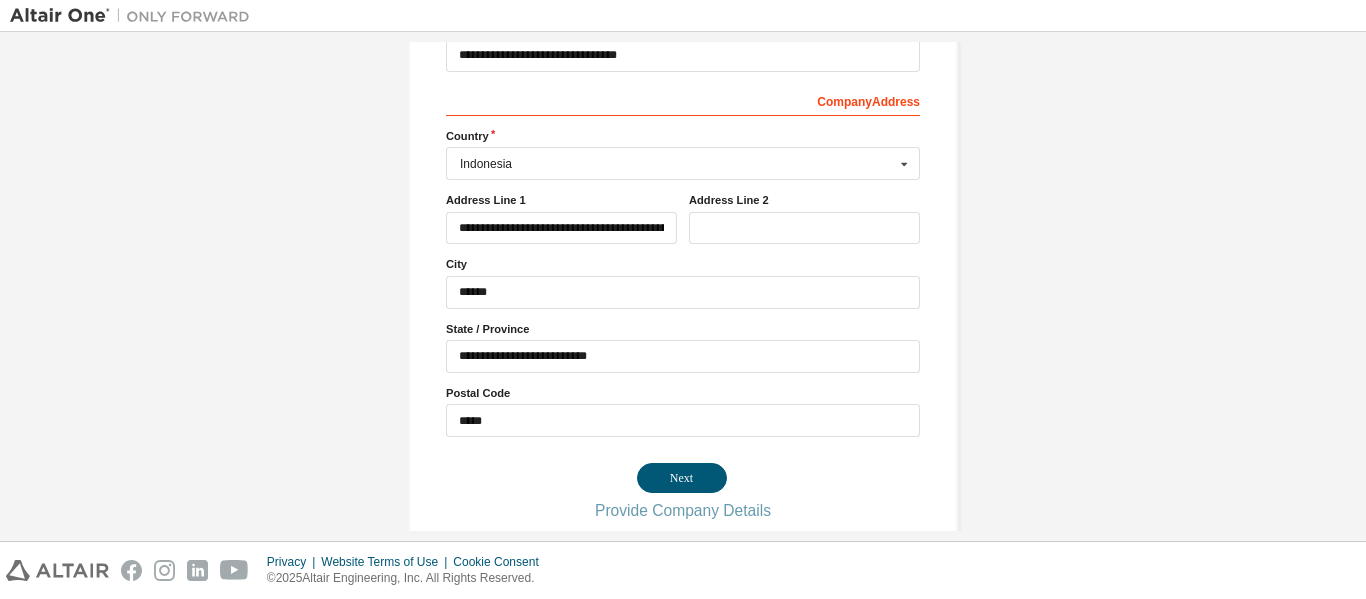 scroll, scrollTop: 315, scrollLeft: 0, axis: vertical 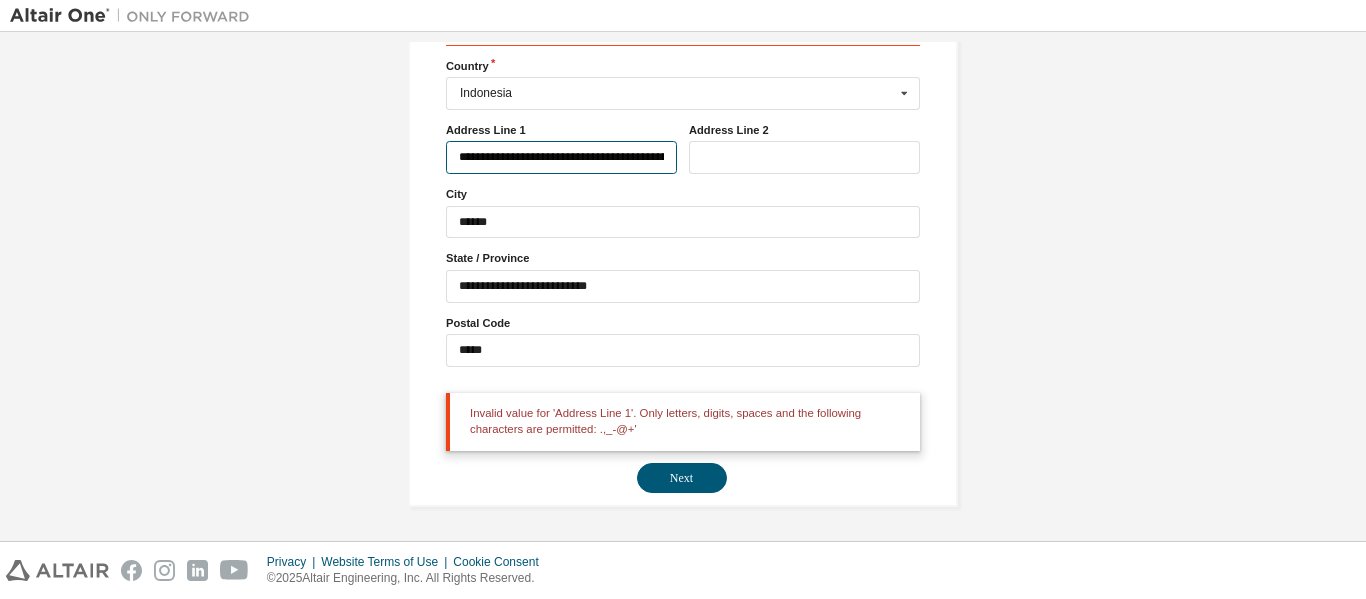click on "**********" at bounding box center [561, 157] 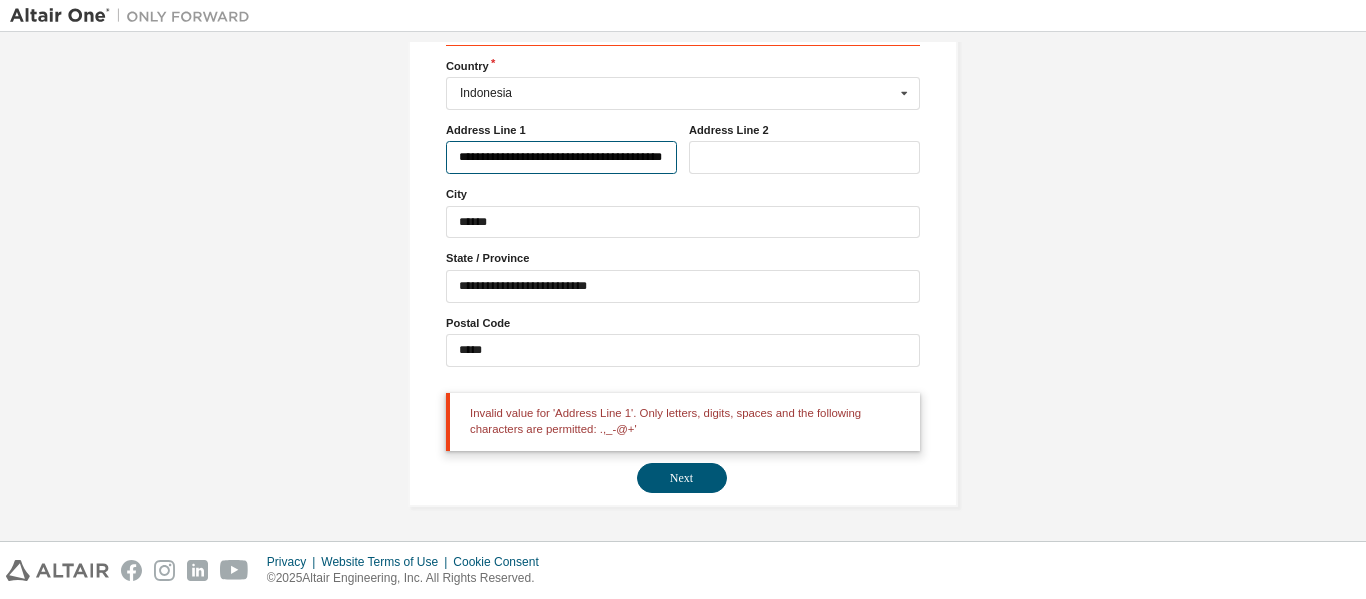 scroll, scrollTop: 0, scrollLeft: 0, axis: both 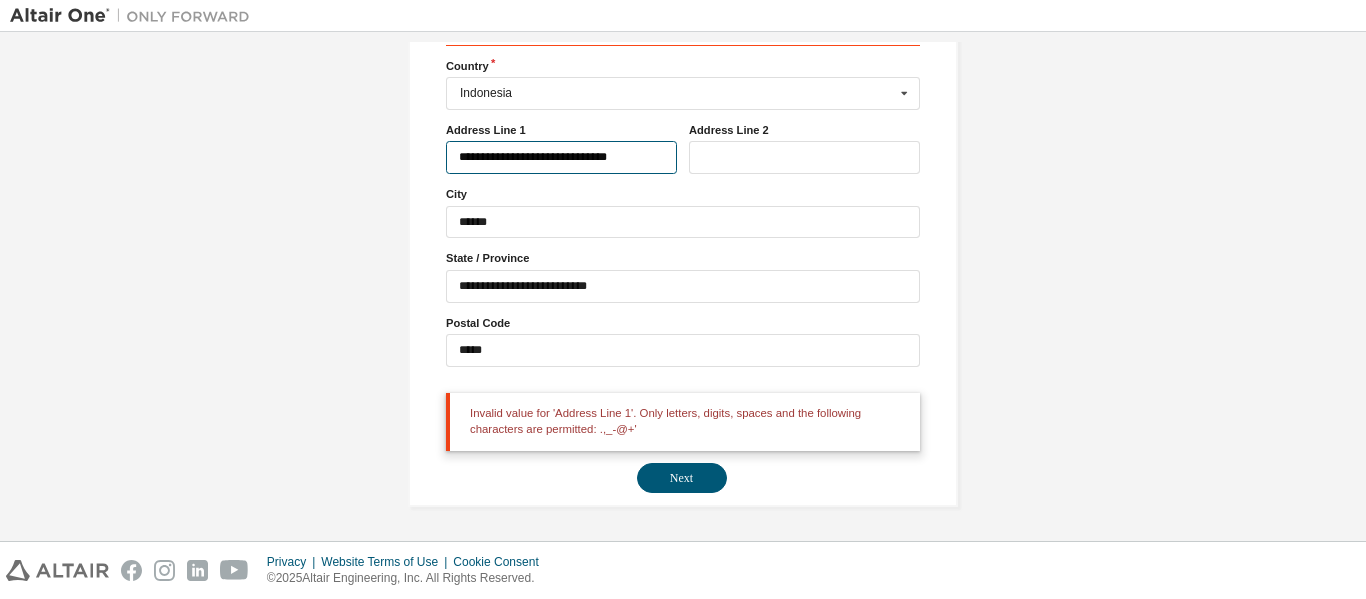 click on "**********" at bounding box center [561, 157] 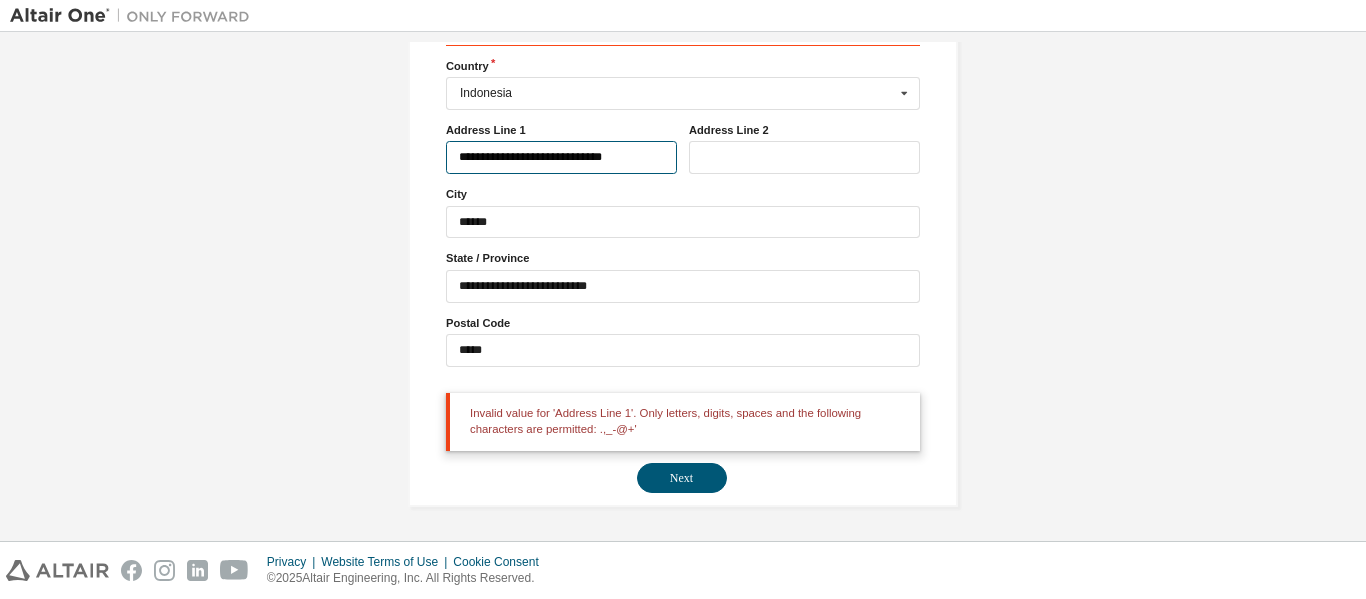 click on "**********" at bounding box center (561, 157) 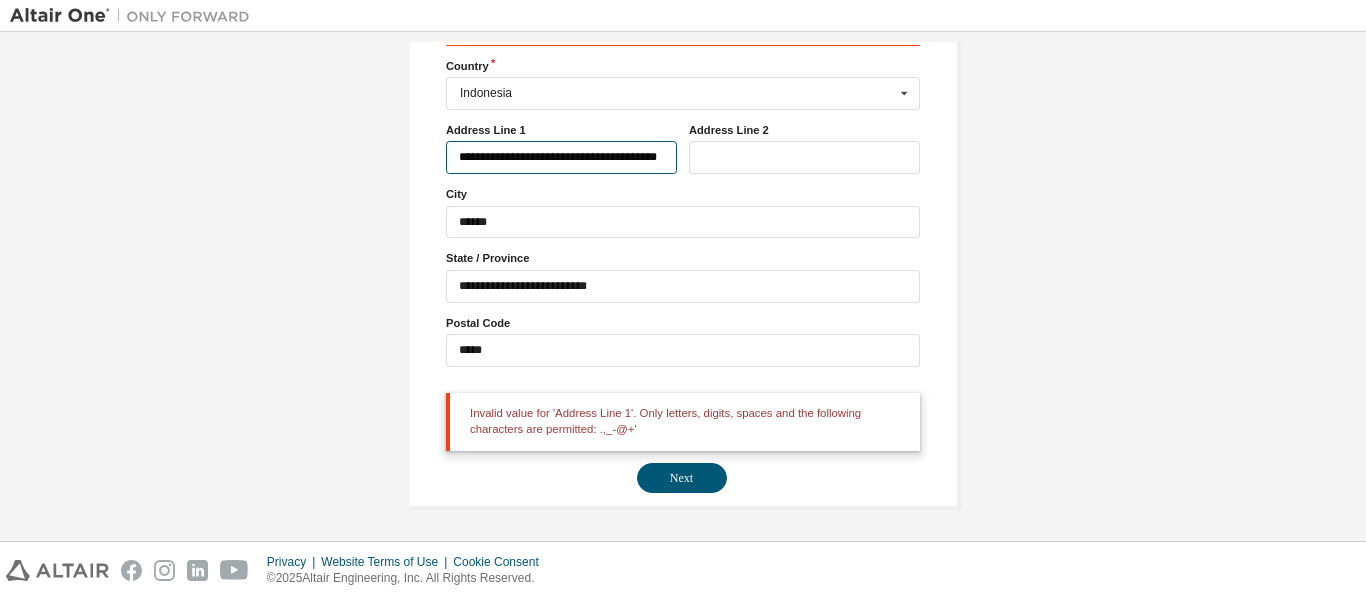 scroll, scrollTop: 0, scrollLeft: 0, axis: both 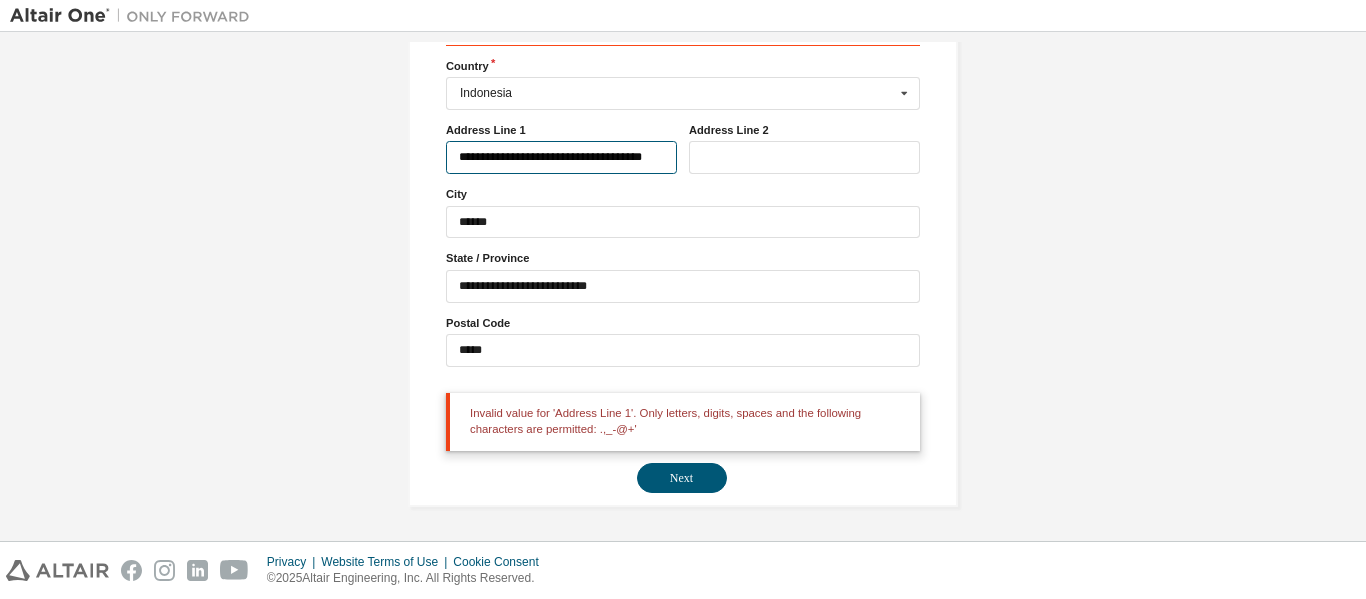 click on "**********" at bounding box center (561, 157) 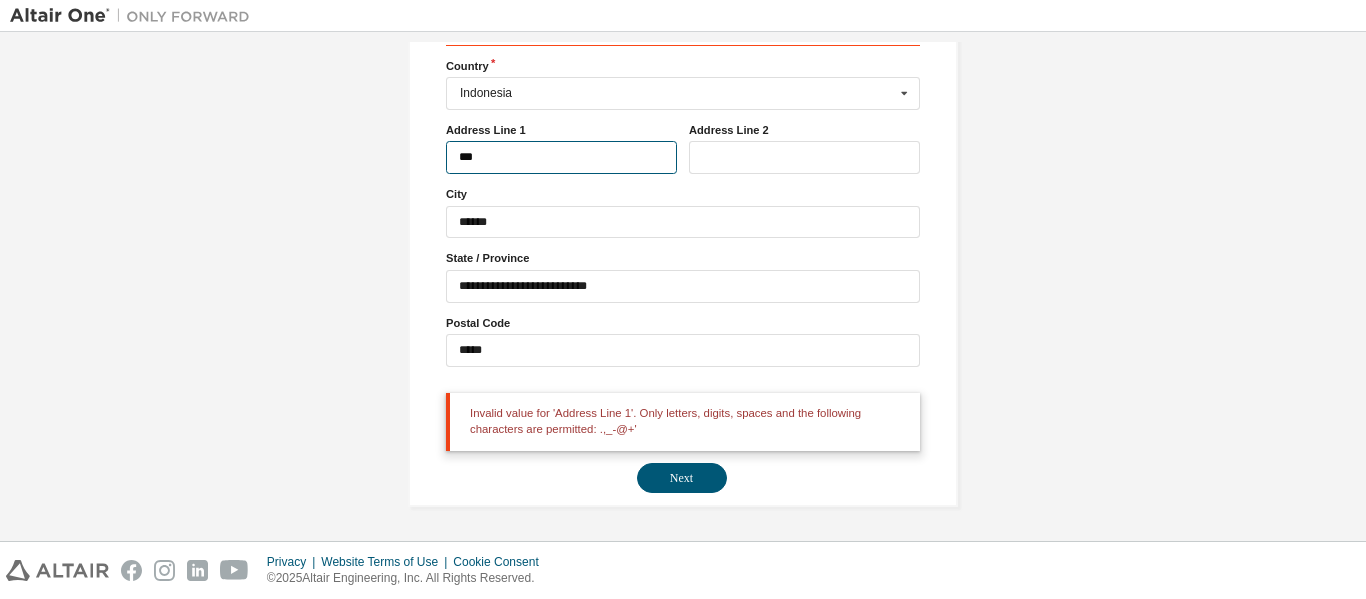 type on "*" 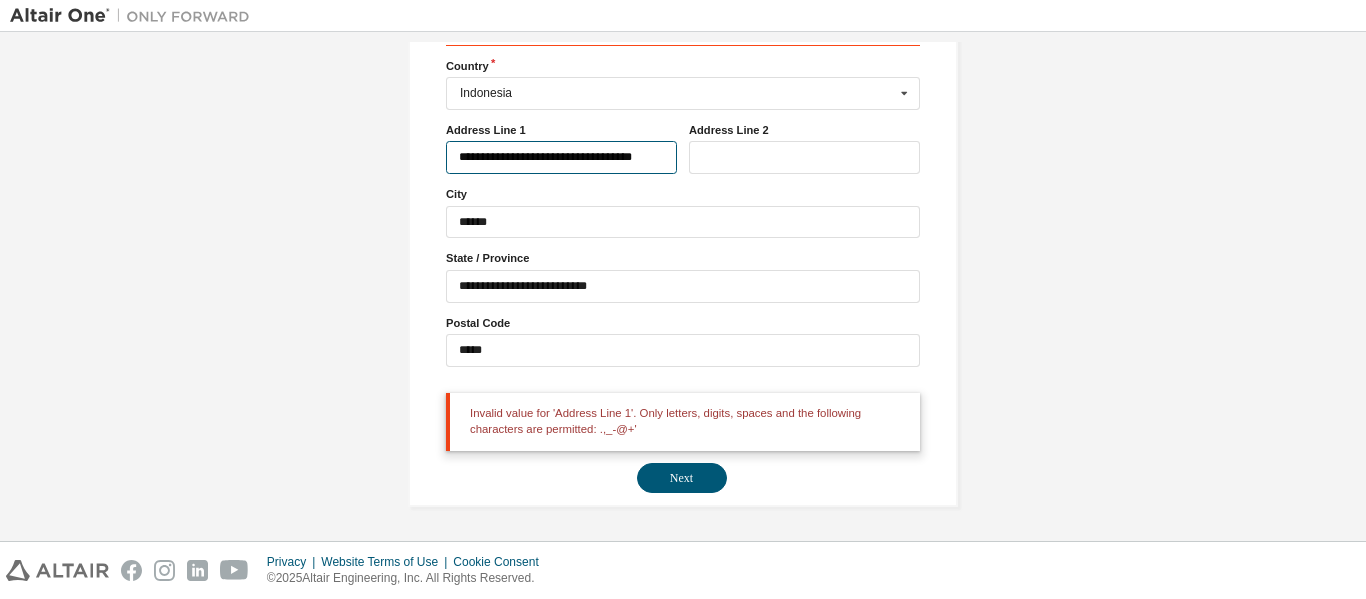 type on "**********" 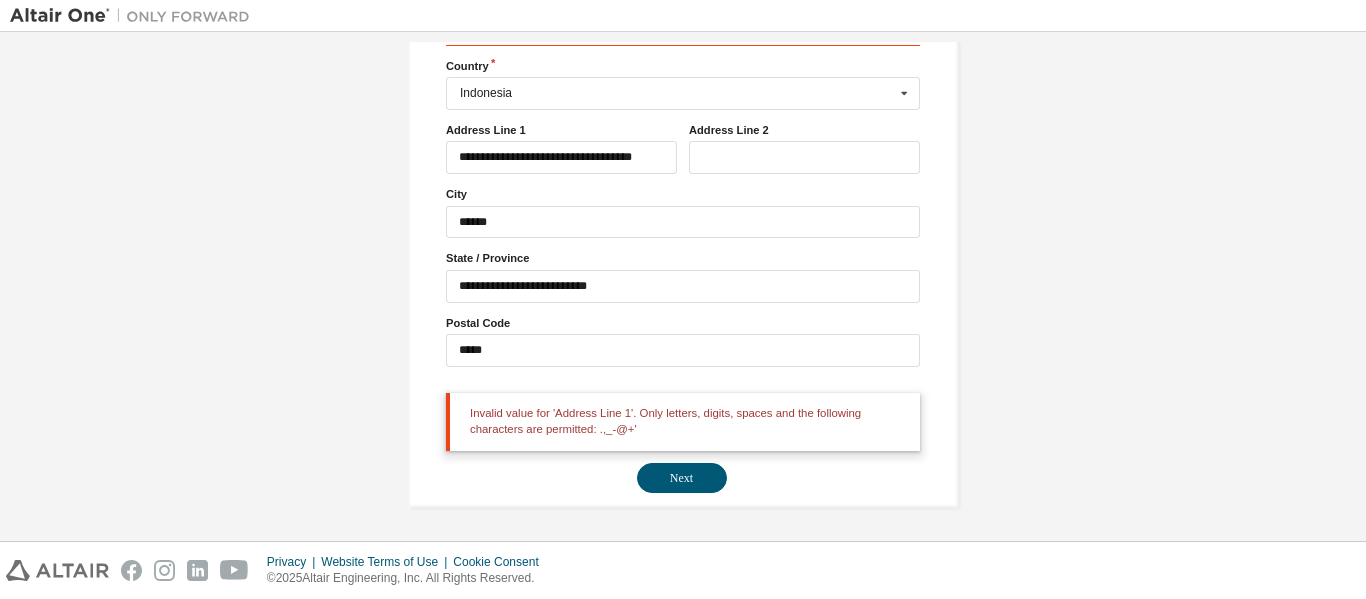 click on "Invalid value for 'Address Line 1'. Only letters, digits, spaces and the following characters are permitted: .,_-@+'" at bounding box center (683, 422) 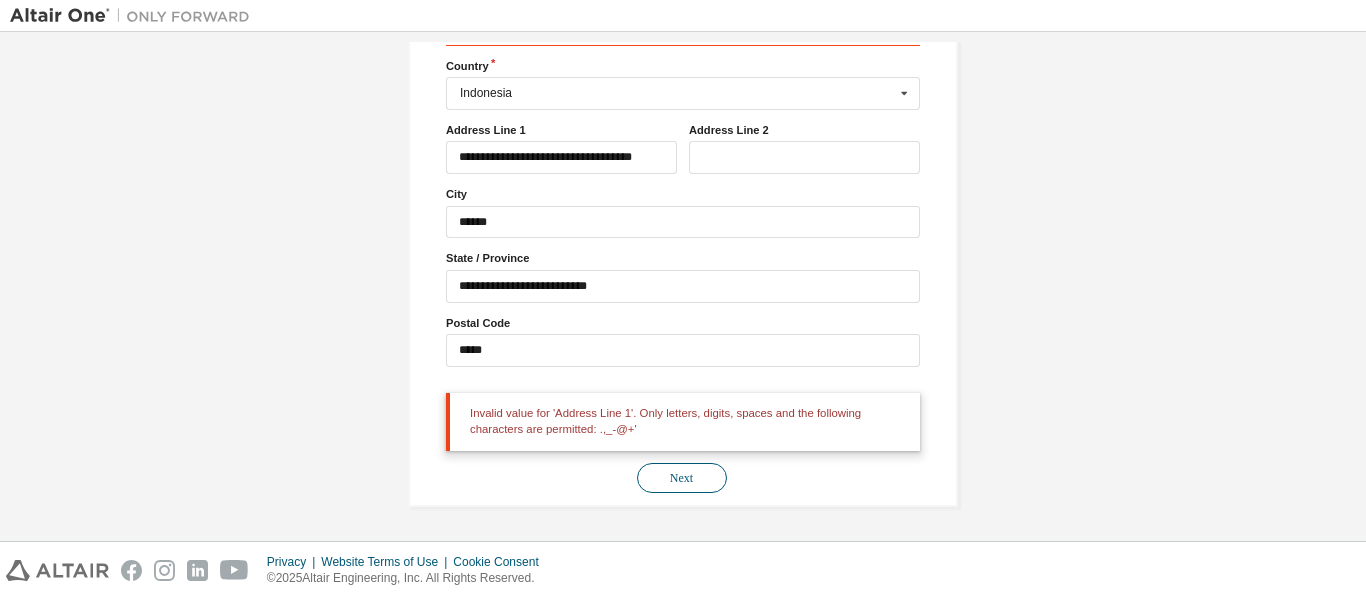 click on "Next" at bounding box center [682, 478] 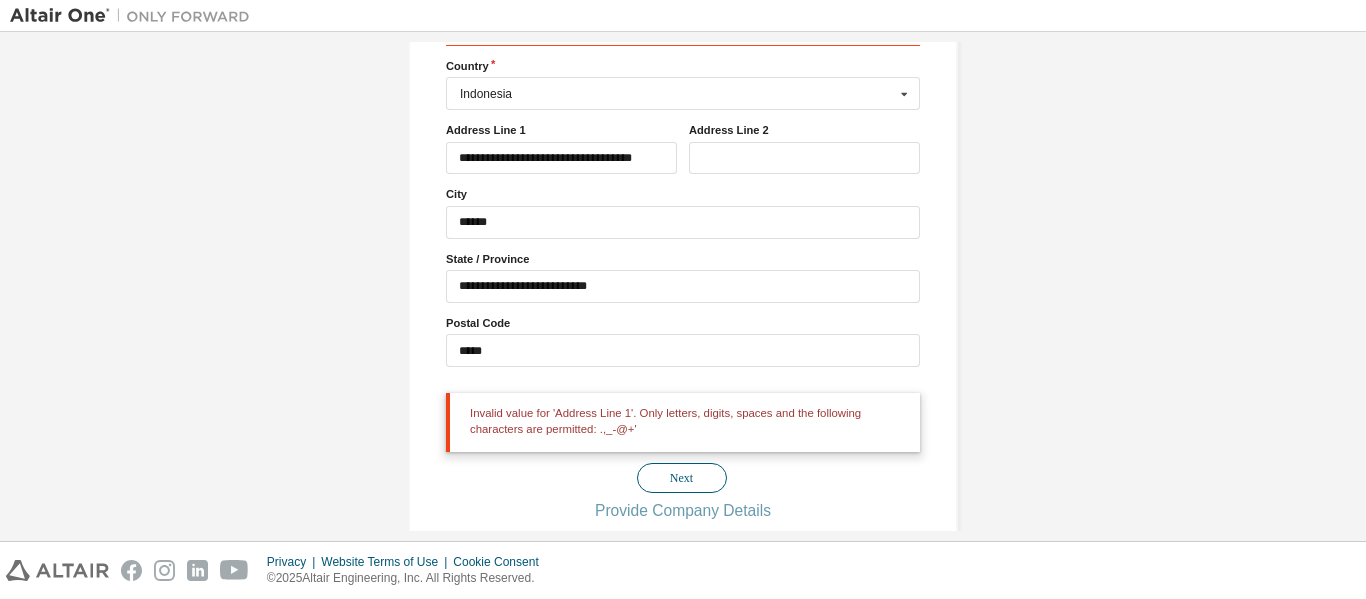 scroll, scrollTop: 0, scrollLeft: 0, axis: both 